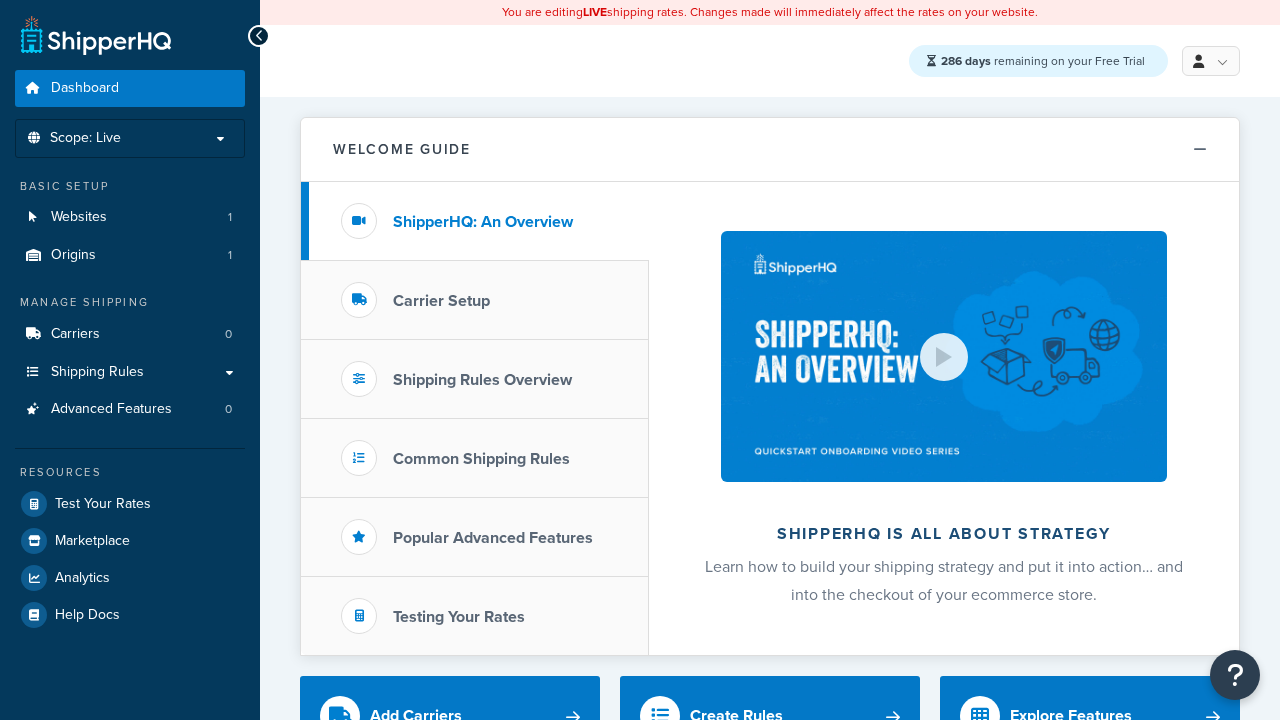 scroll, scrollTop: 0, scrollLeft: 0, axis: both 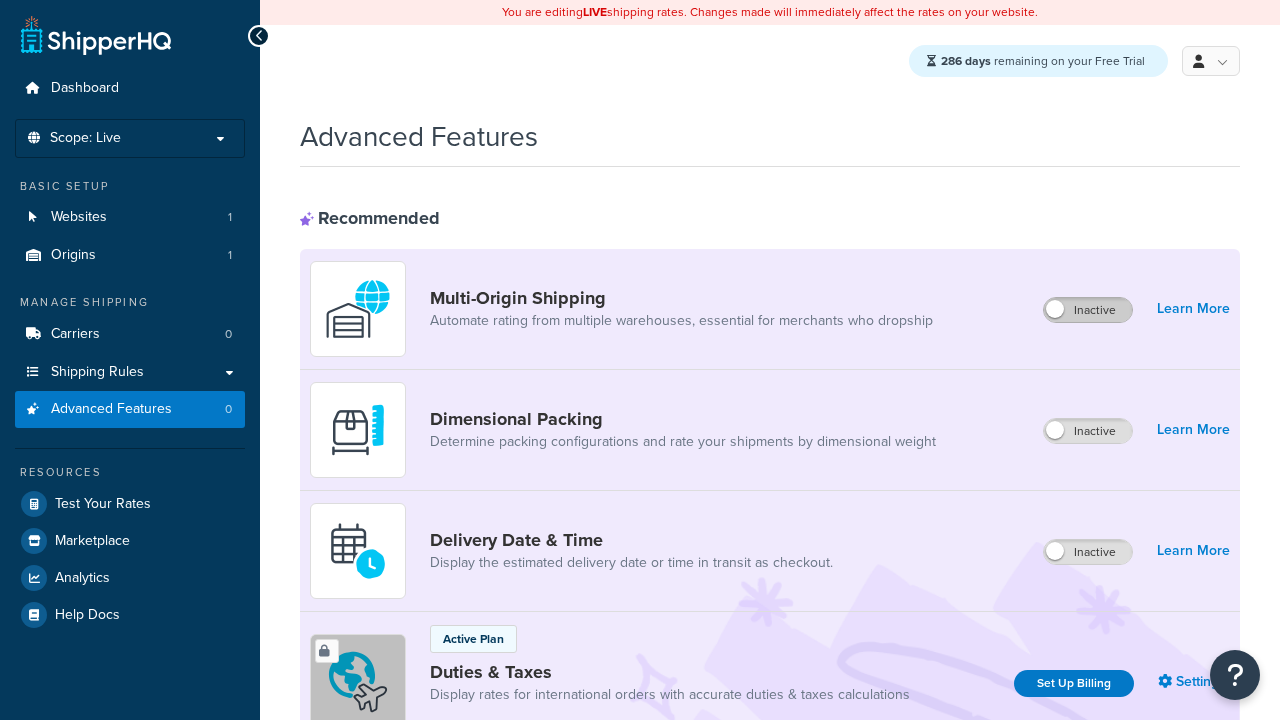 click on "Inactive" at bounding box center [1088, 310] 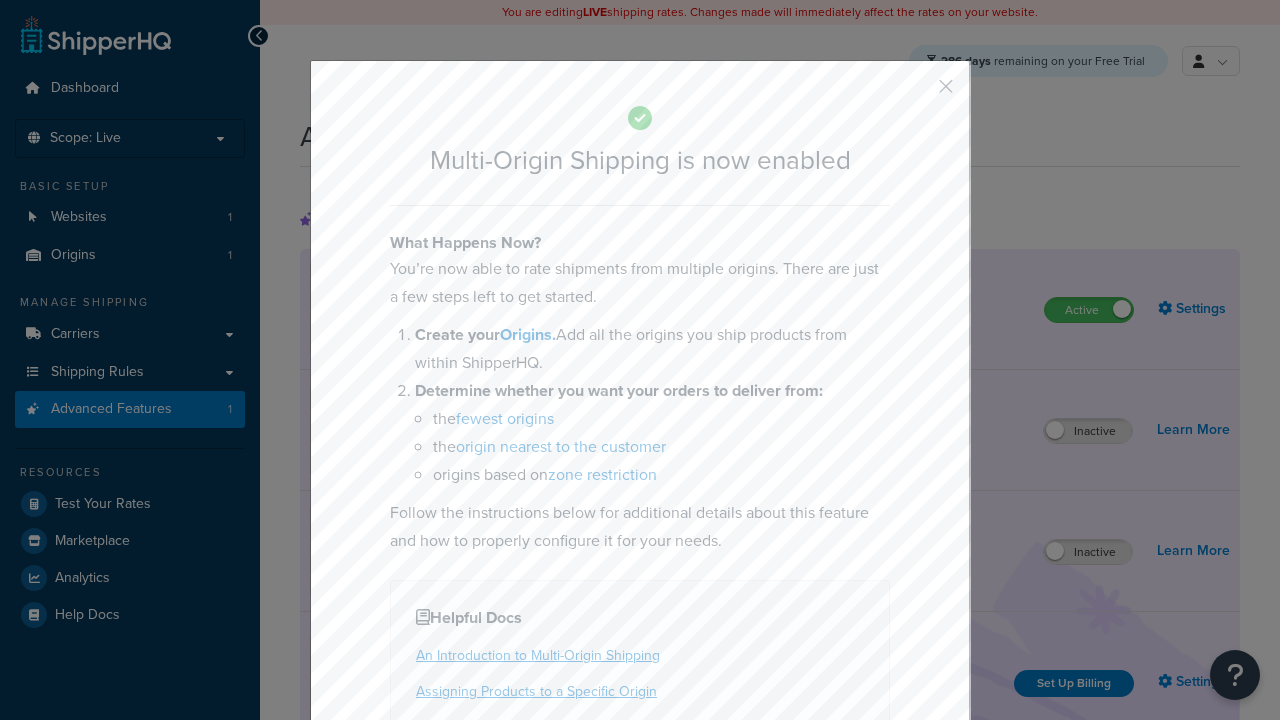 click at bounding box center (916, 93) 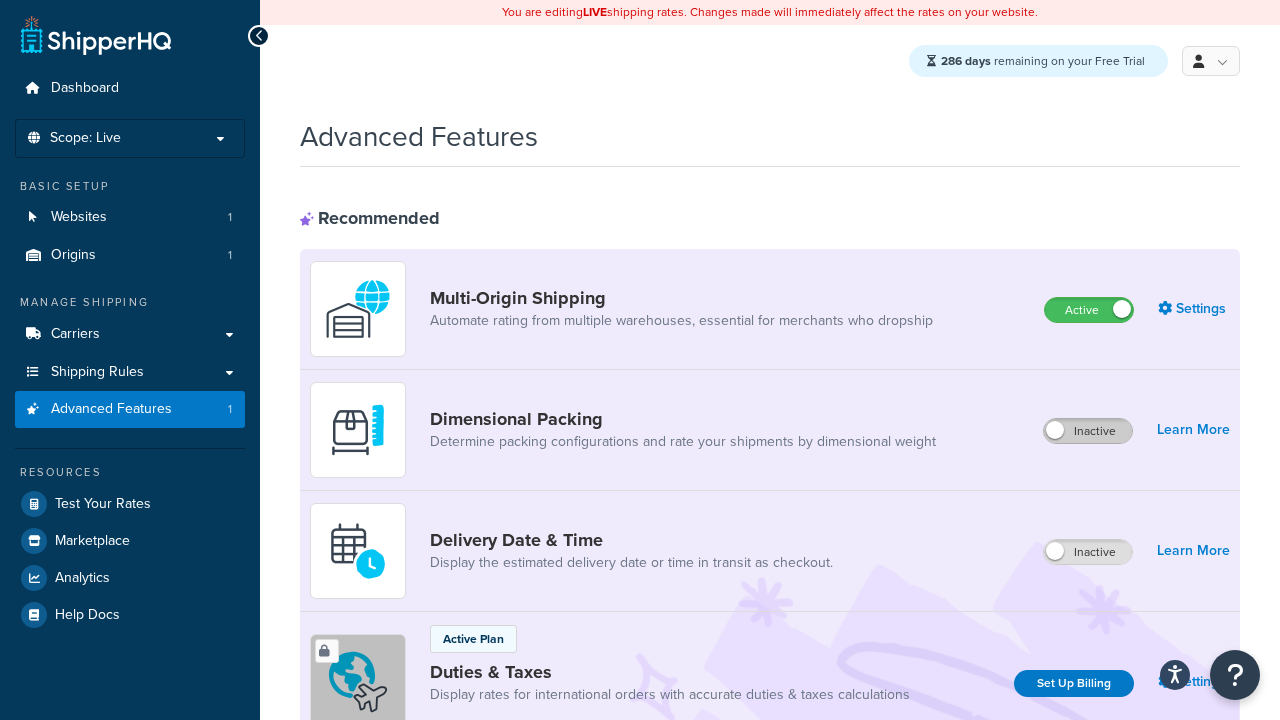 click on "Inactive" at bounding box center (1088, 431) 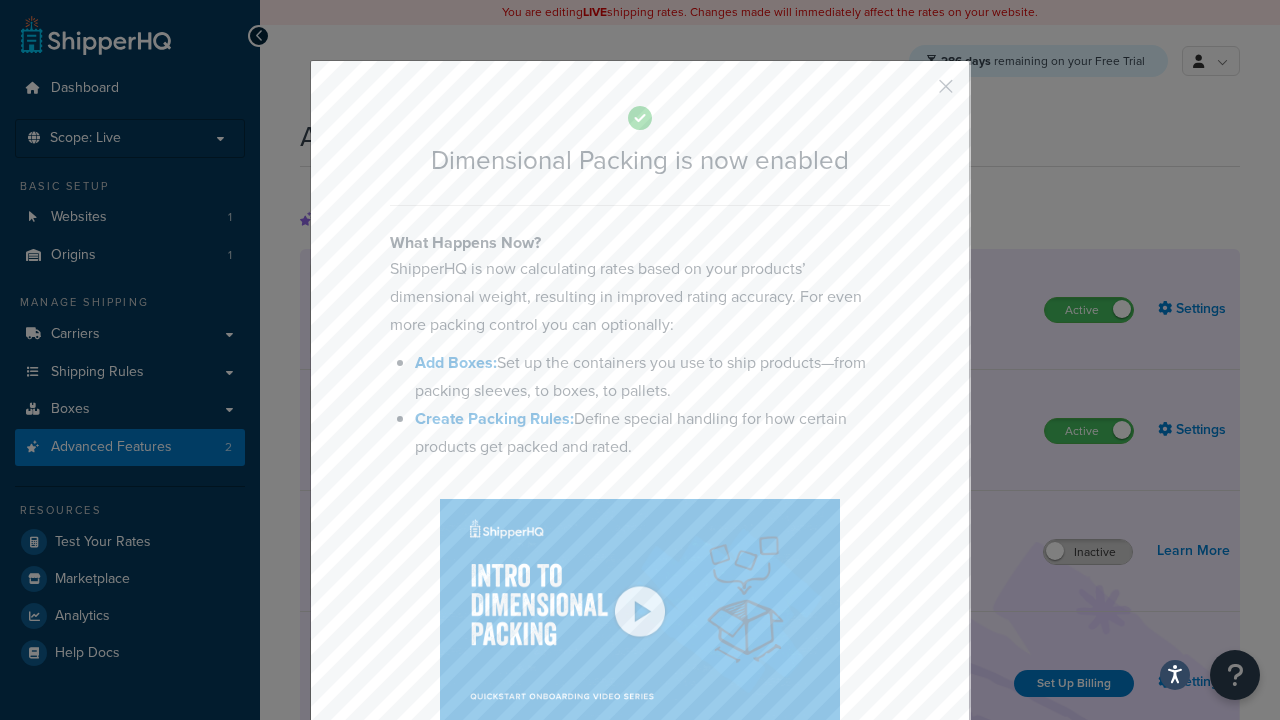 click at bounding box center [916, 93] 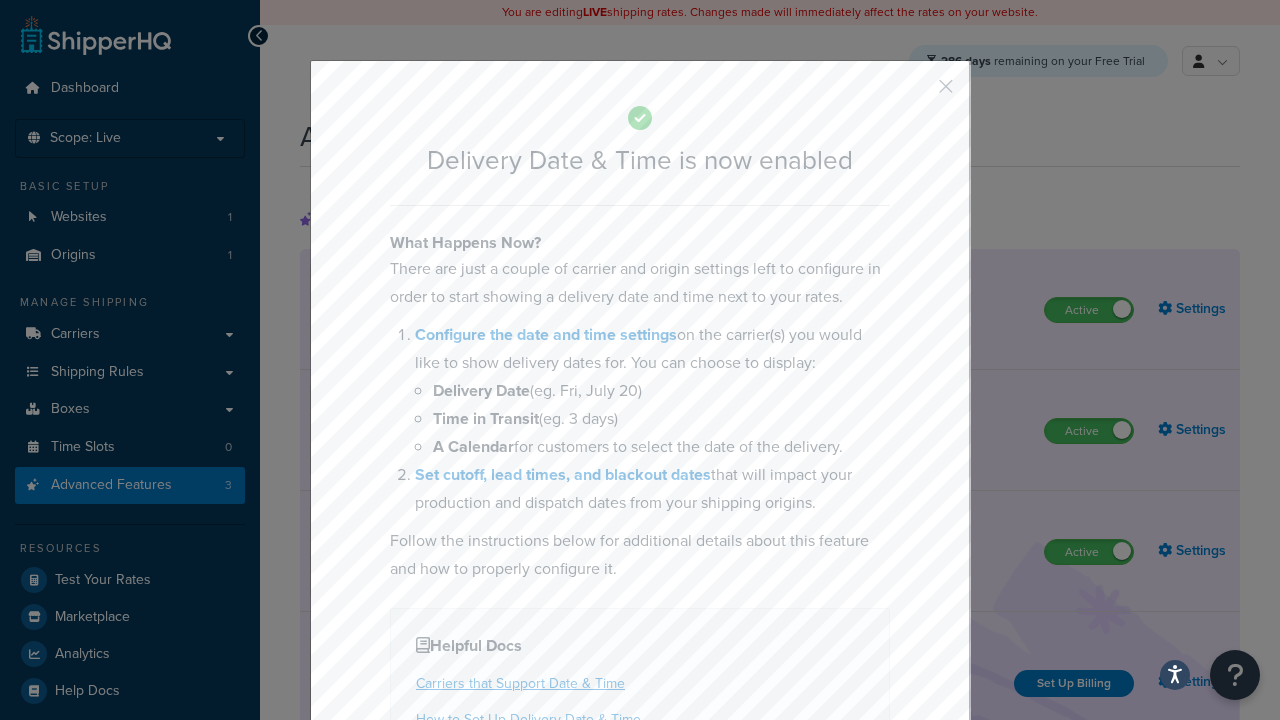 click at bounding box center [916, 93] 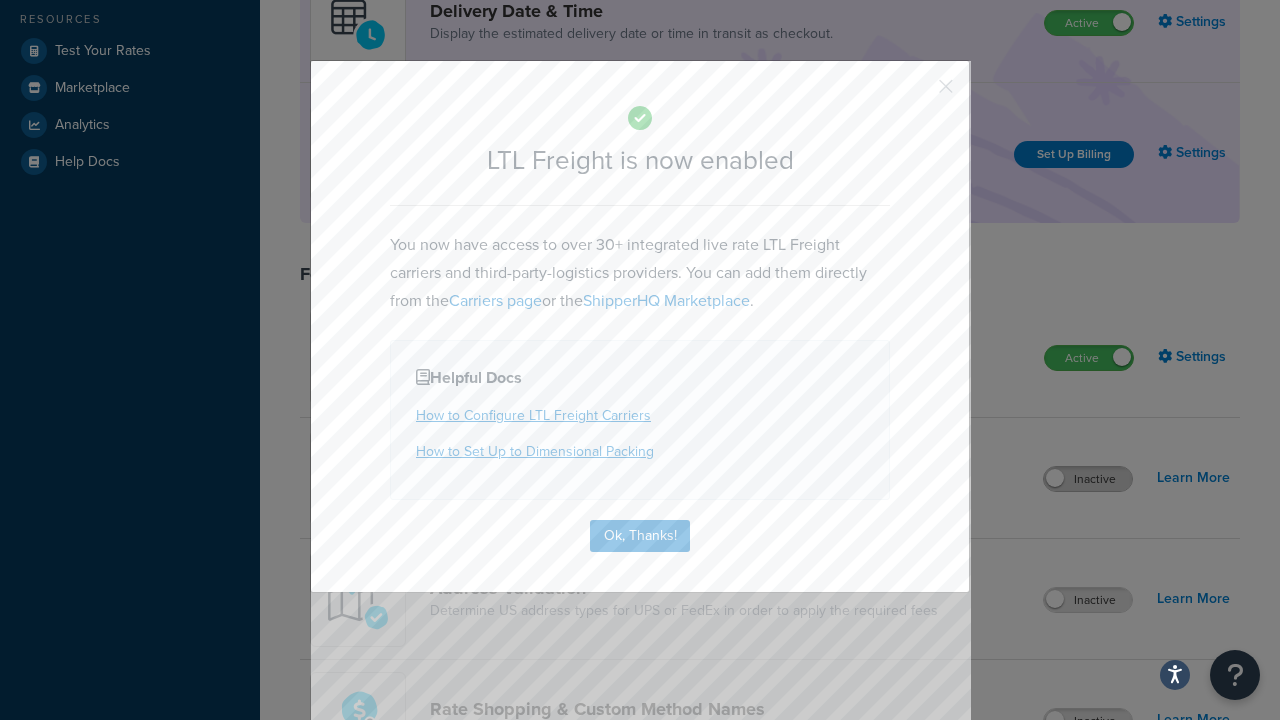 click at bounding box center [916, 93] 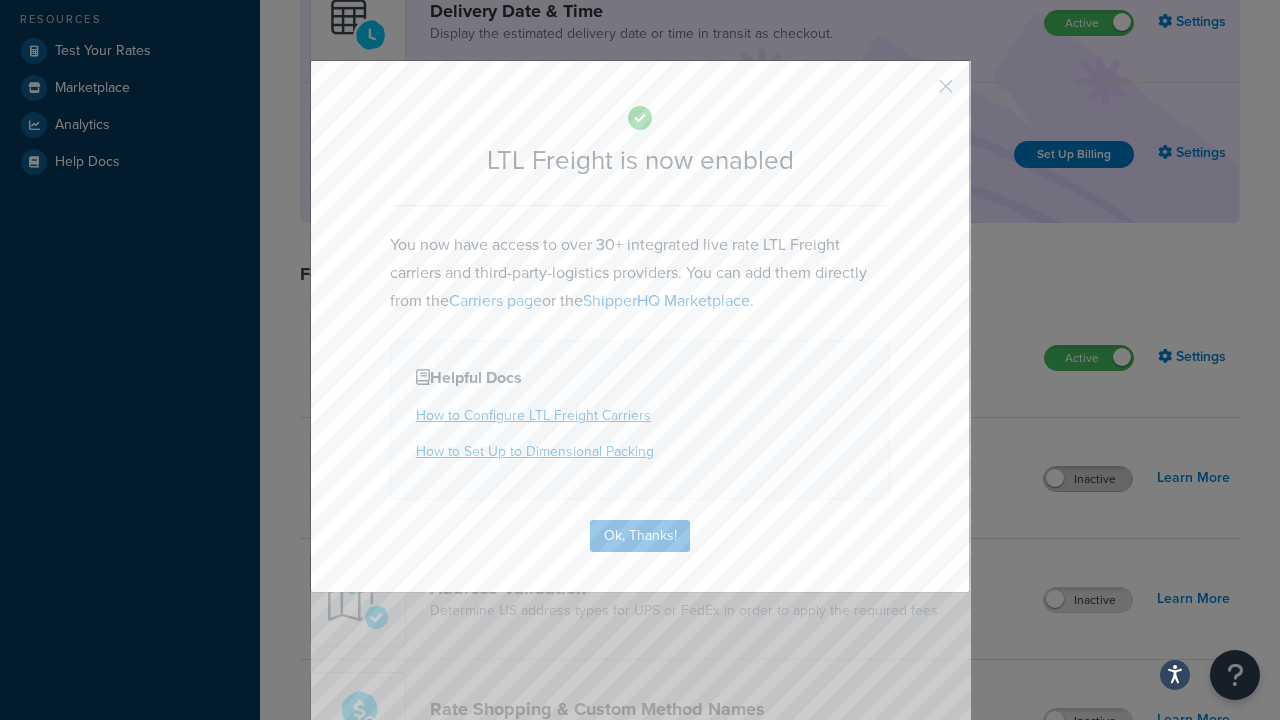 click on "Inactive" at bounding box center [1088, 479] 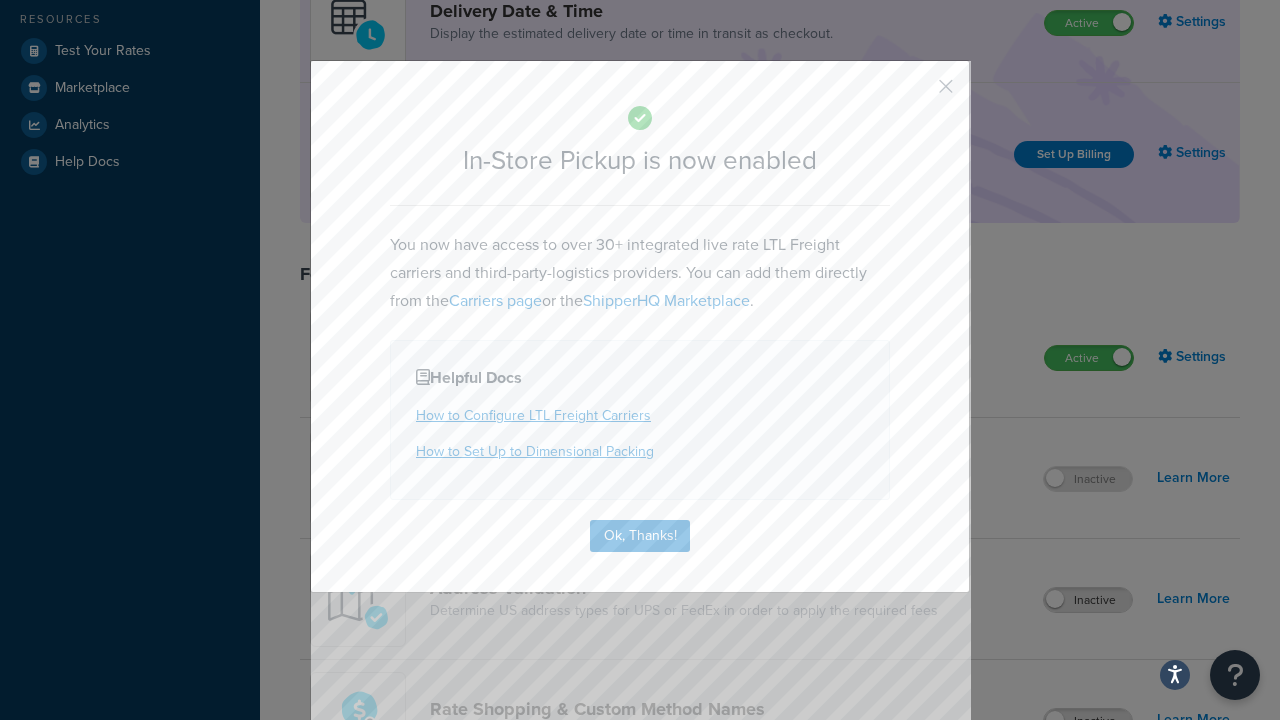 scroll, scrollTop: 567, scrollLeft: 0, axis: vertical 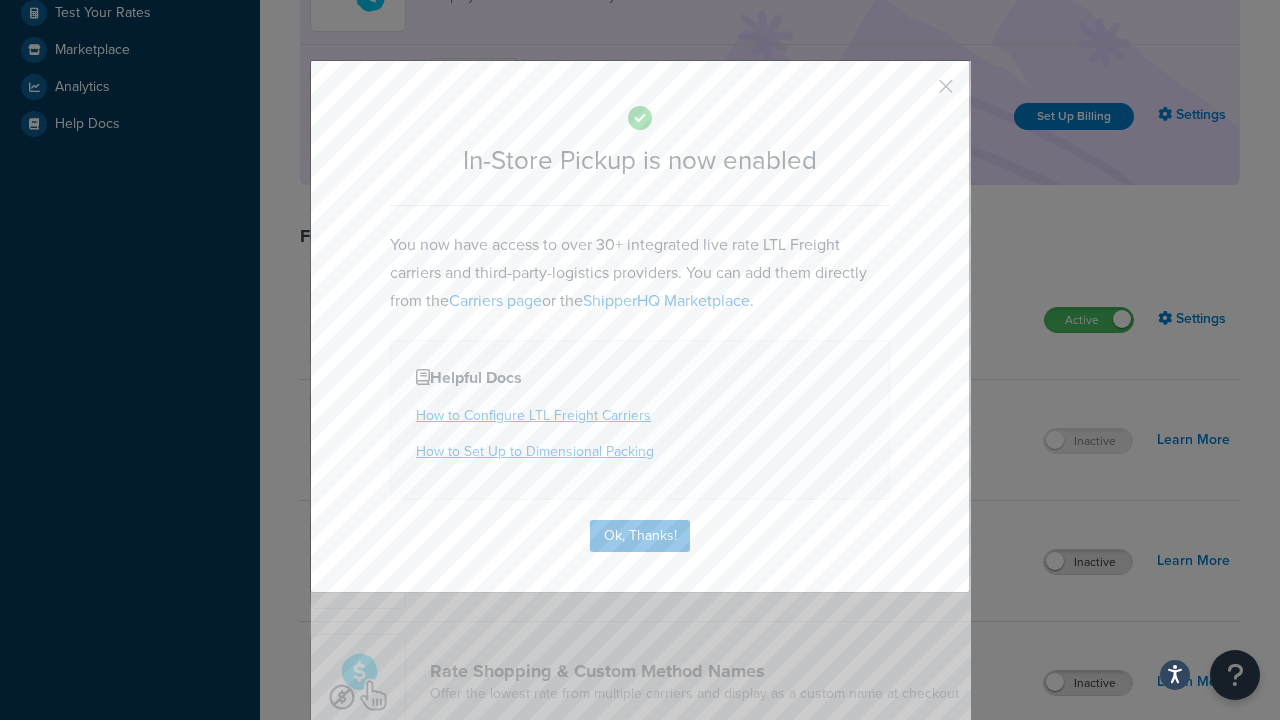 click at bounding box center (916, 93) 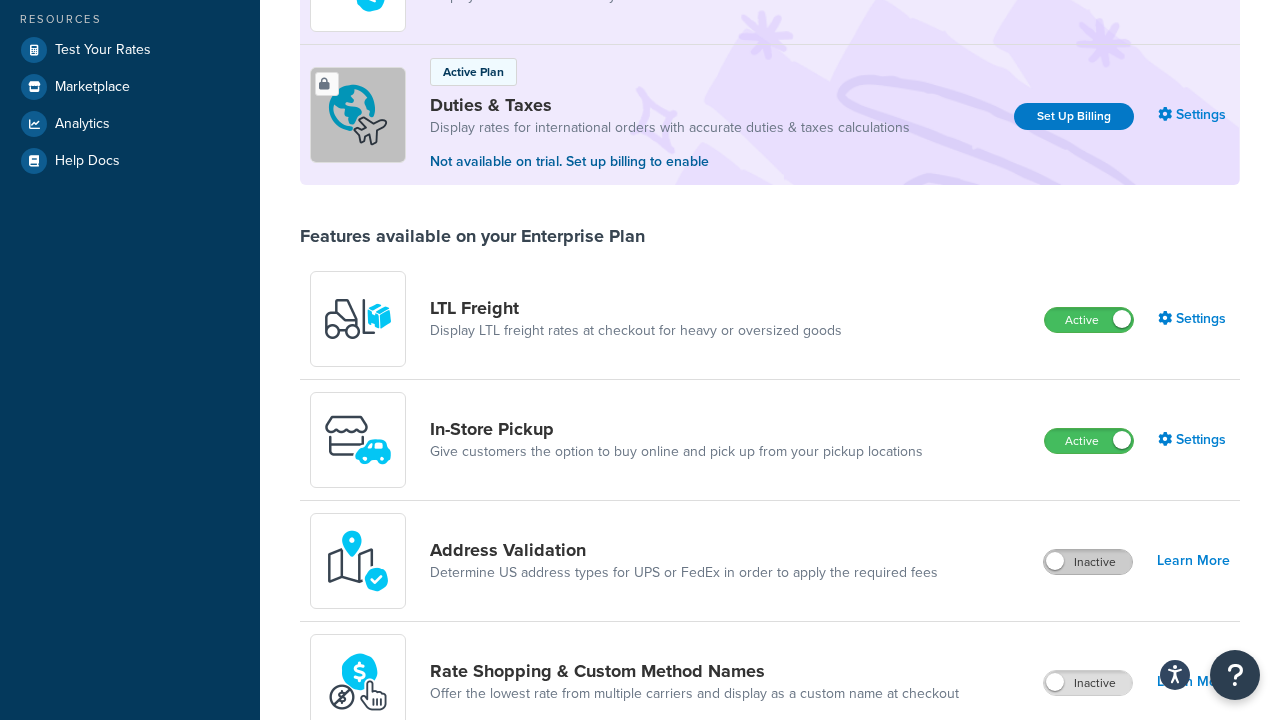 click on "Inactive" at bounding box center [1088, 562] 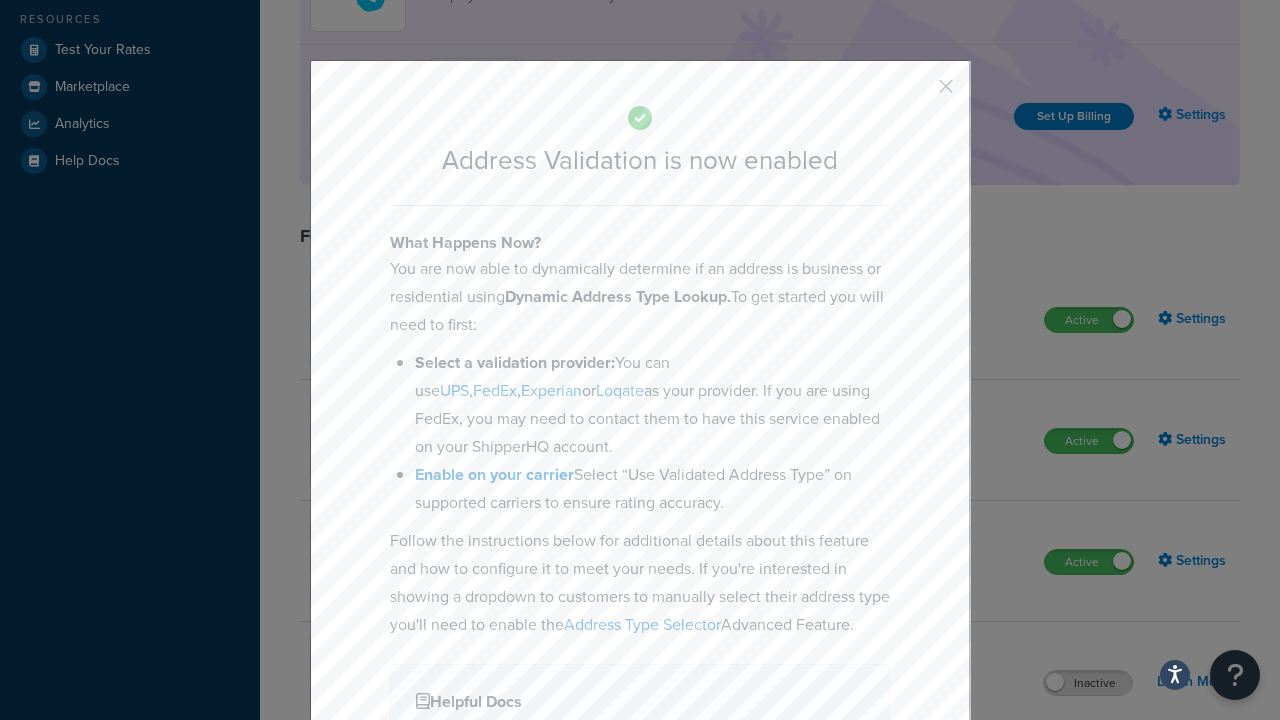 click at bounding box center (916, 93) 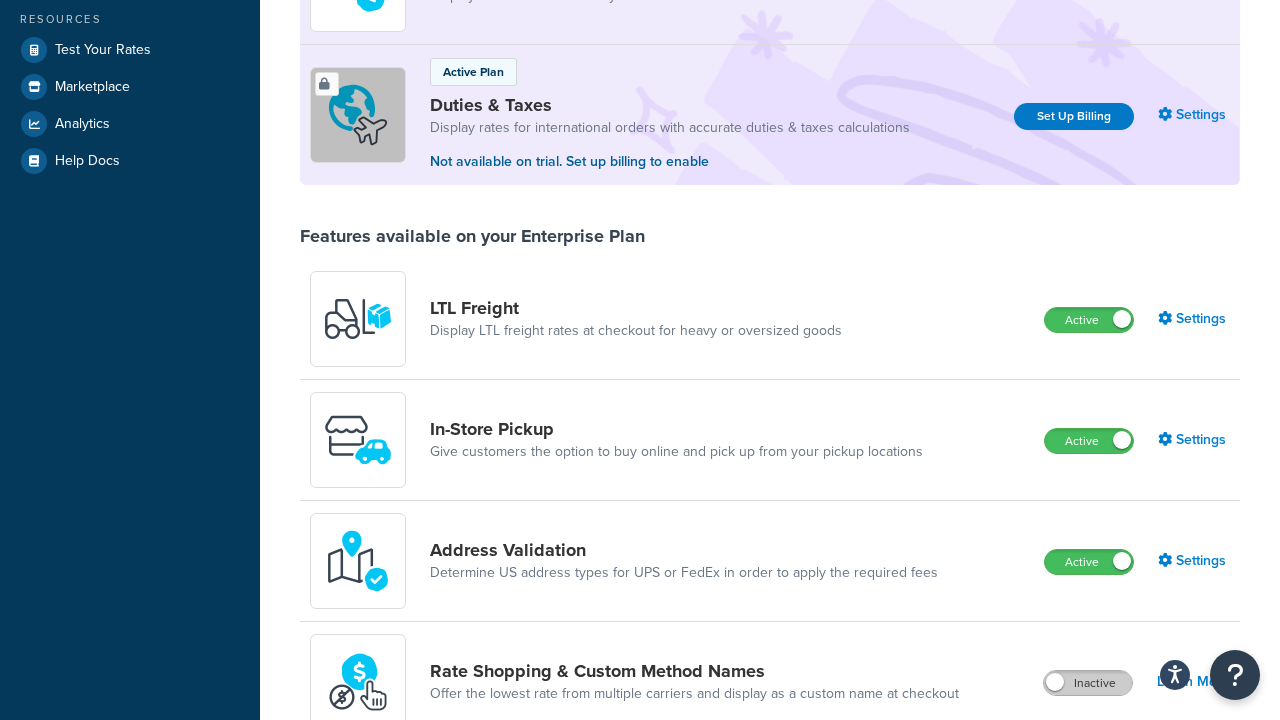 click on "Inactive" at bounding box center (1088, 683) 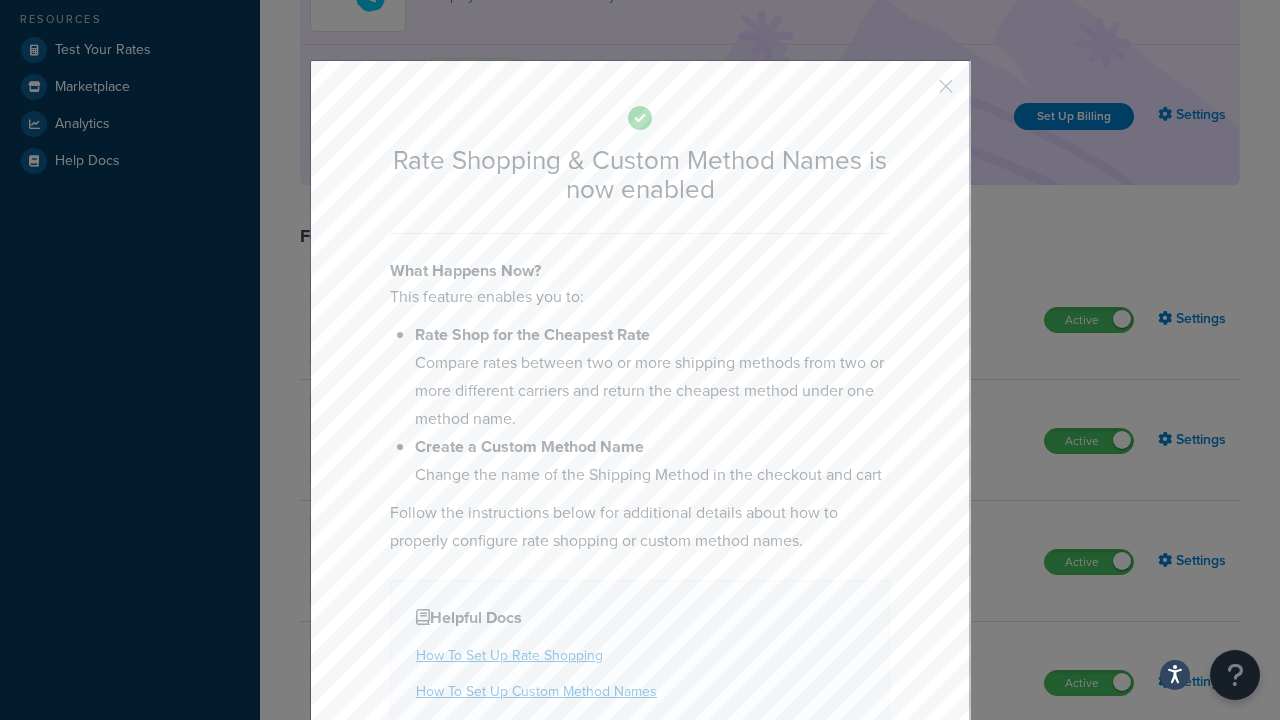 click at bounding box center [916, 93] 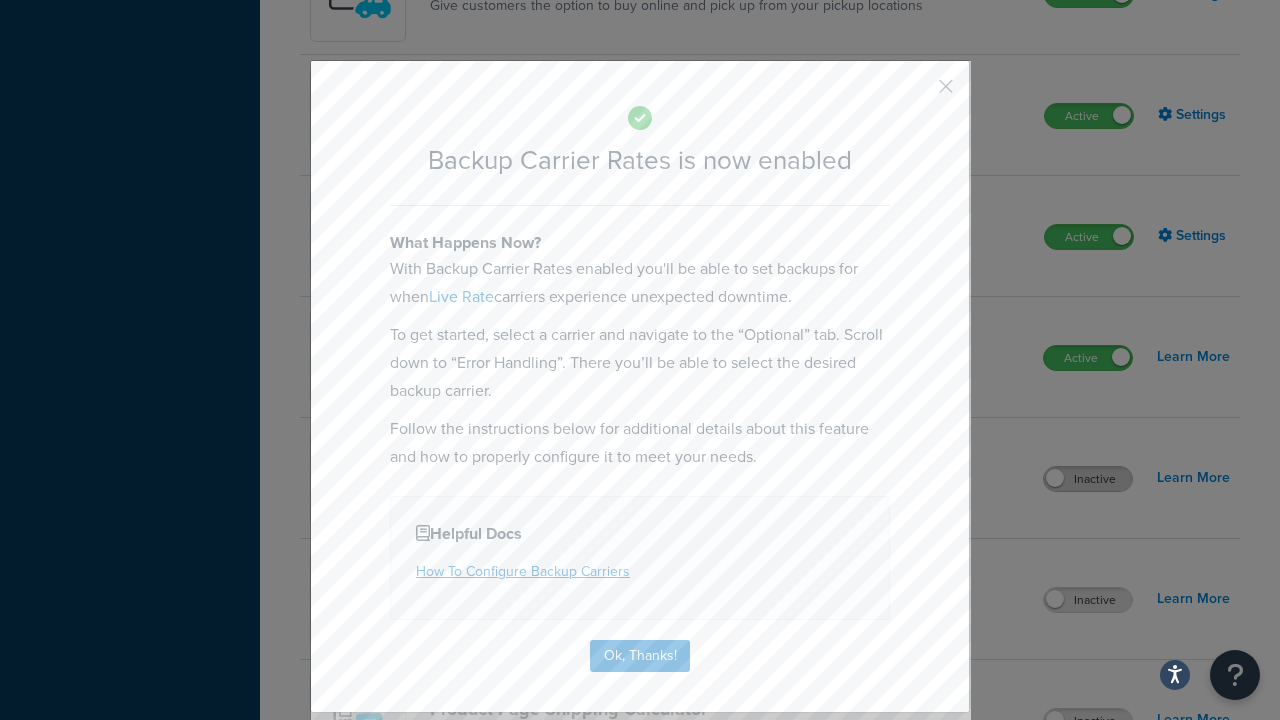 click at bounding box center (916, 93) 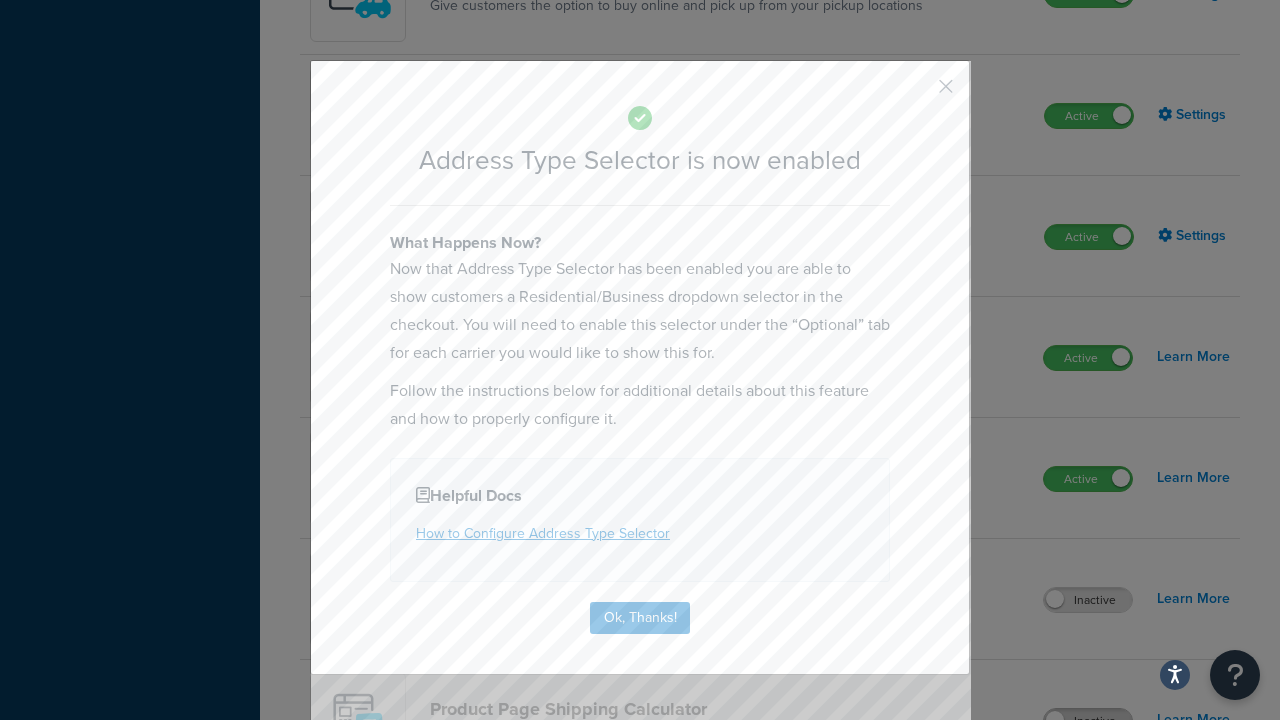 click at bounding box center (916, 93) 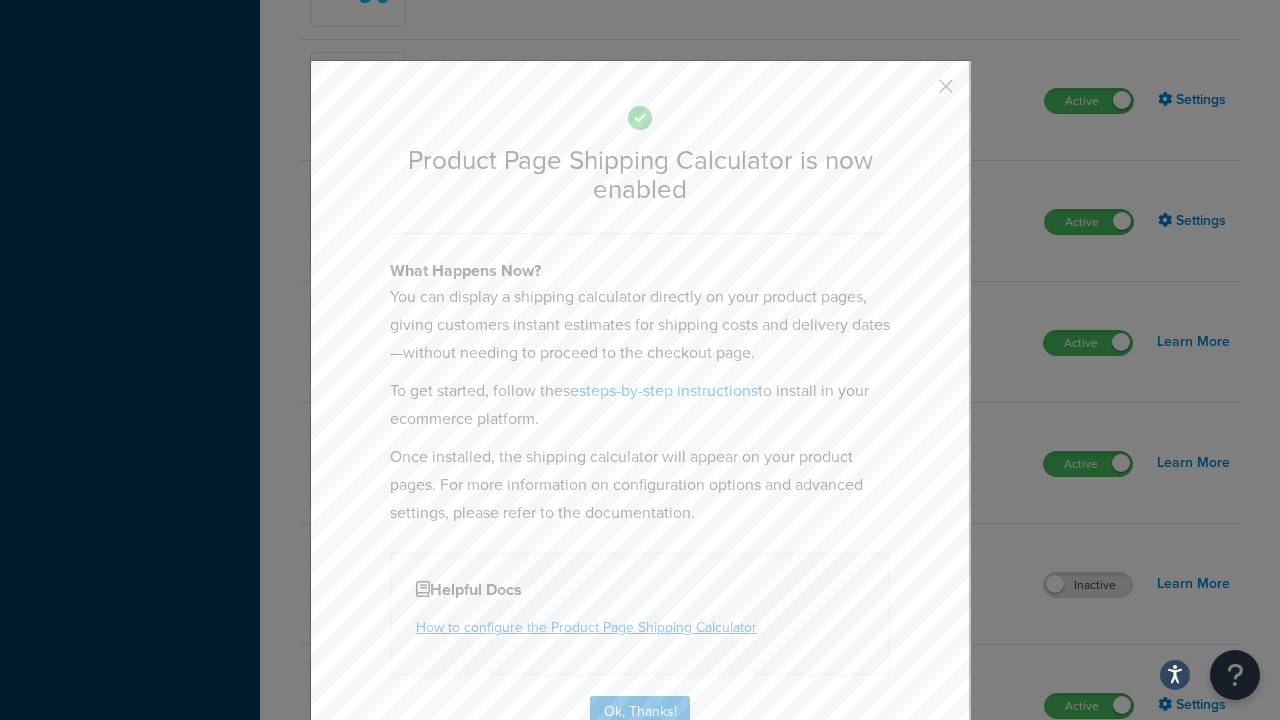 click at bounding box center [916, 93] 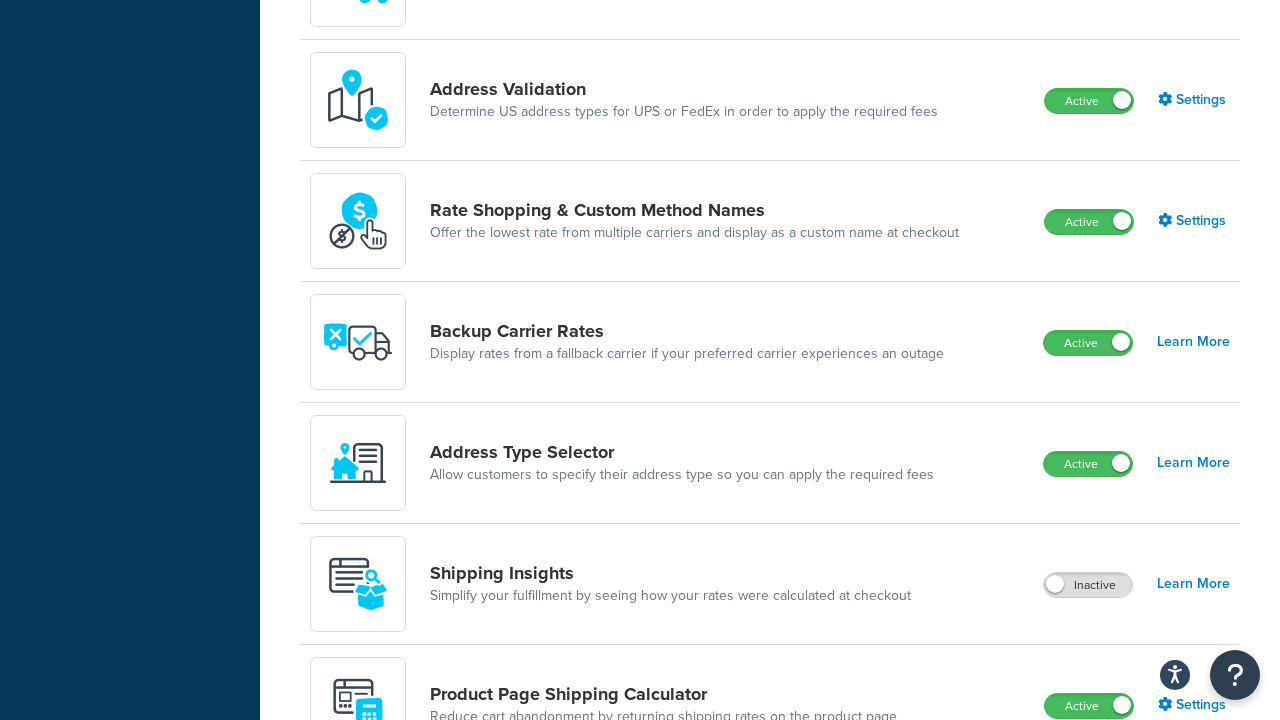 click on "Inactive" at bounding box center (1088, 827) 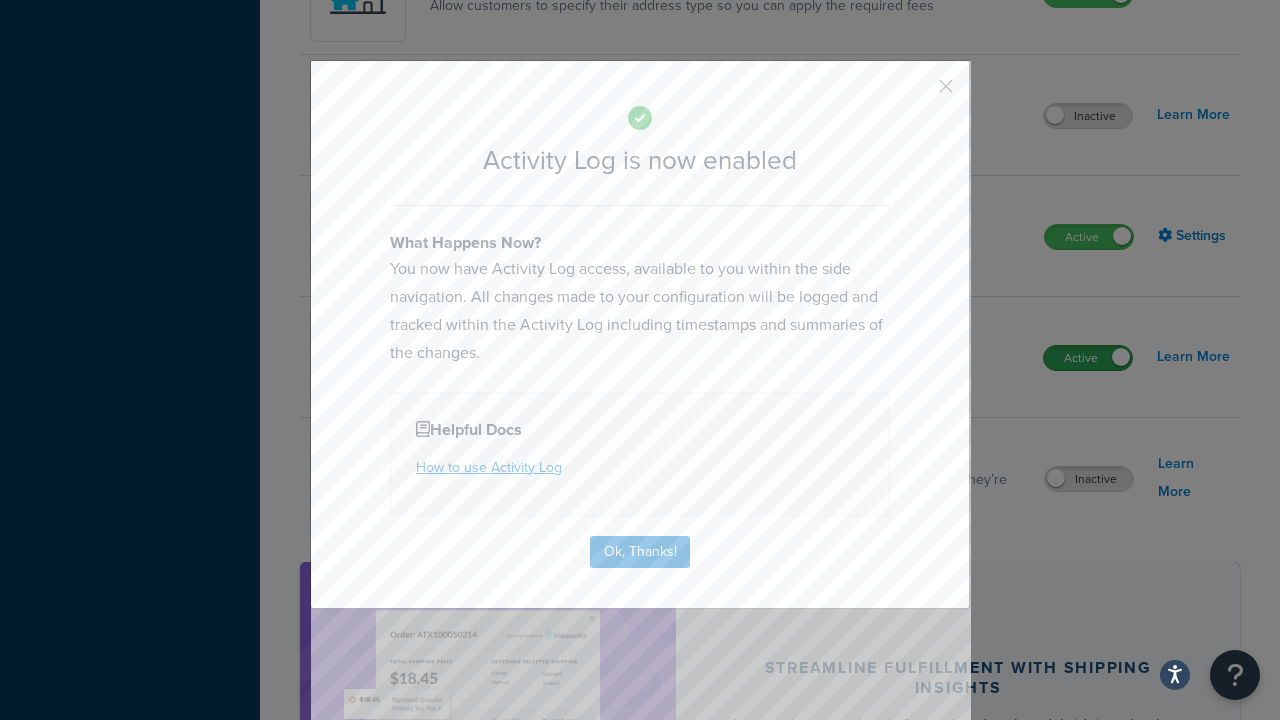 click at bounding box center (916, 93) 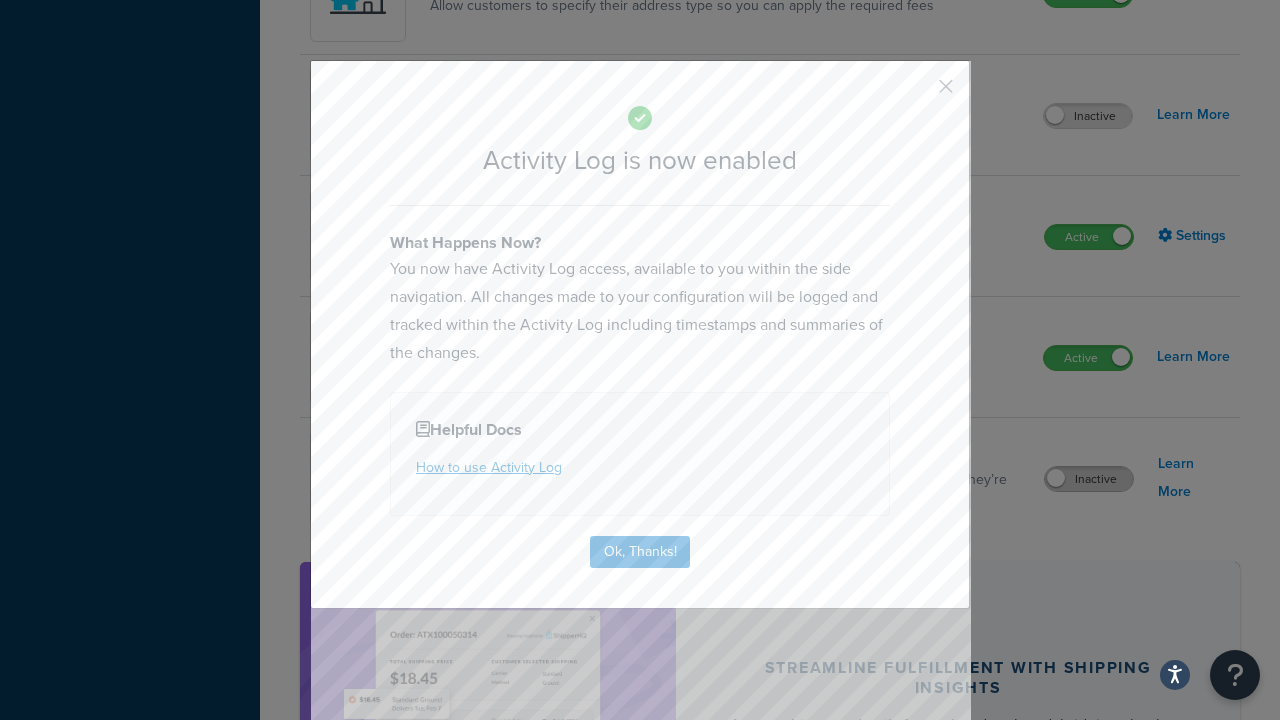 click on "Inactive" at bounding box center [1089, 479] 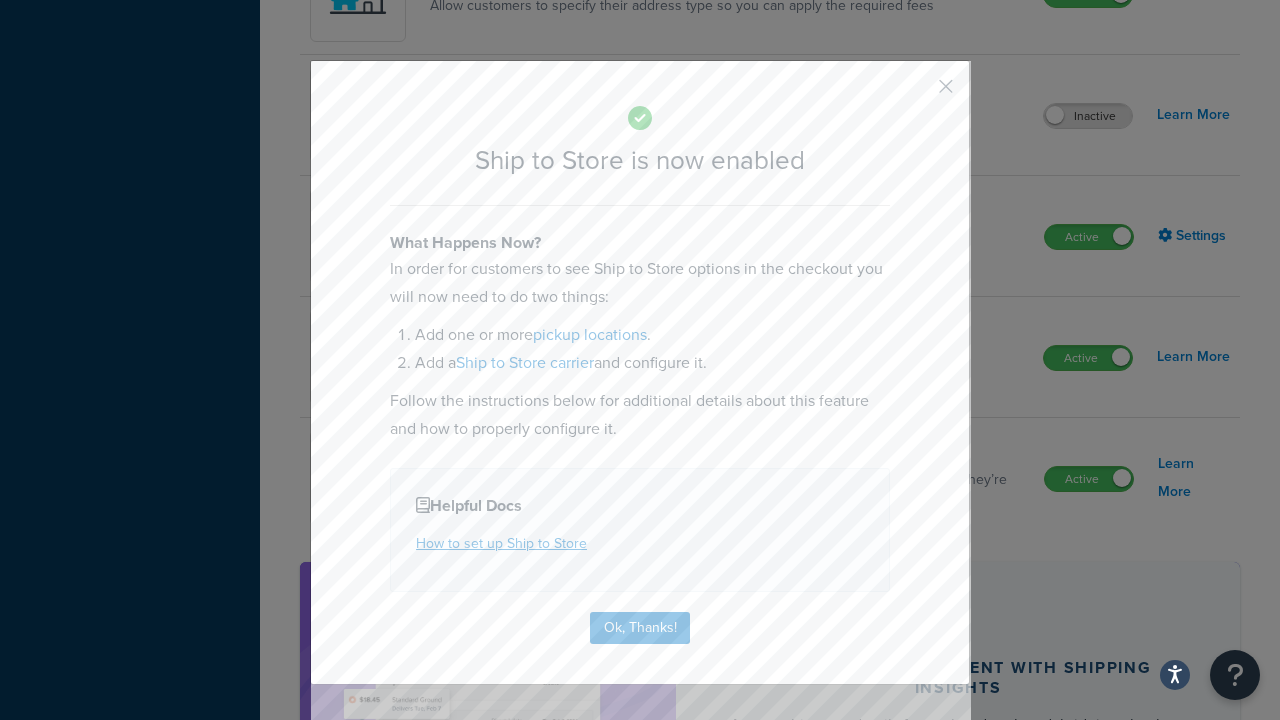 click at bounding box center (916, 93) 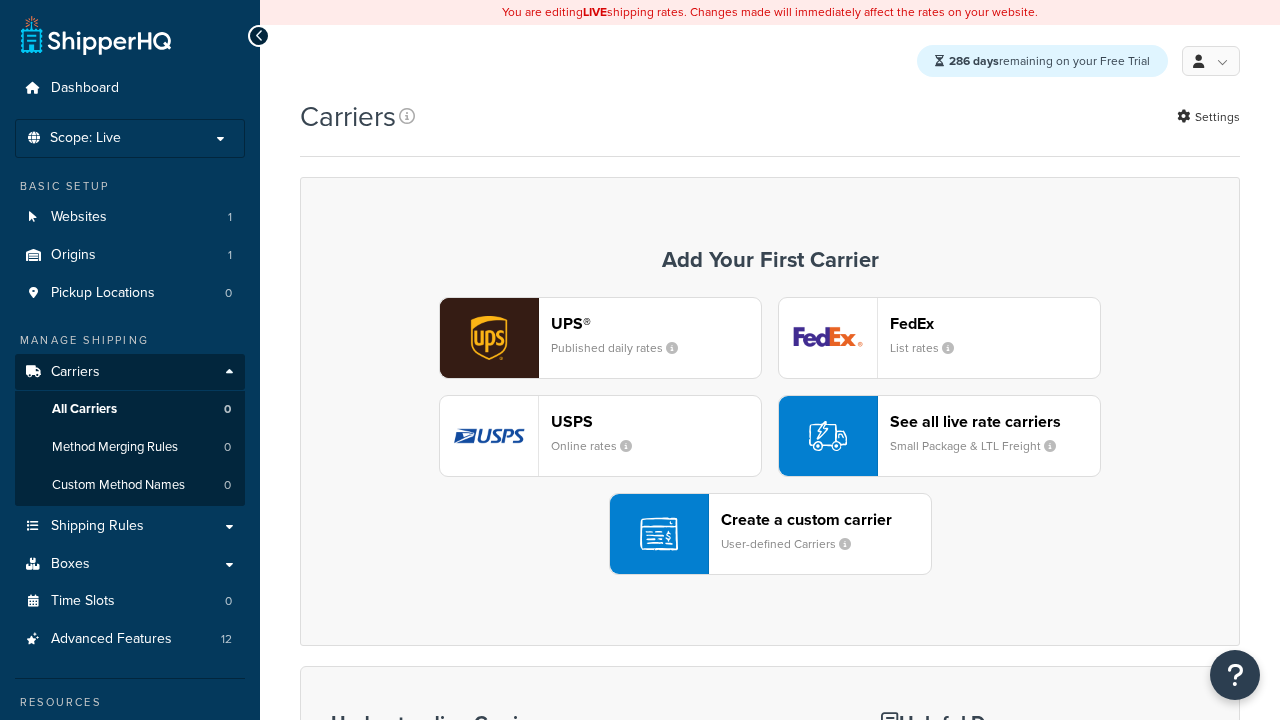 click on "UPS® Published daily rates   FedEx List rates   USPS Online rates   See all live rate carriers Small Package & LTL Freight   Create a custom carrier User-defined Carriers" at bounding box center (770, 436) 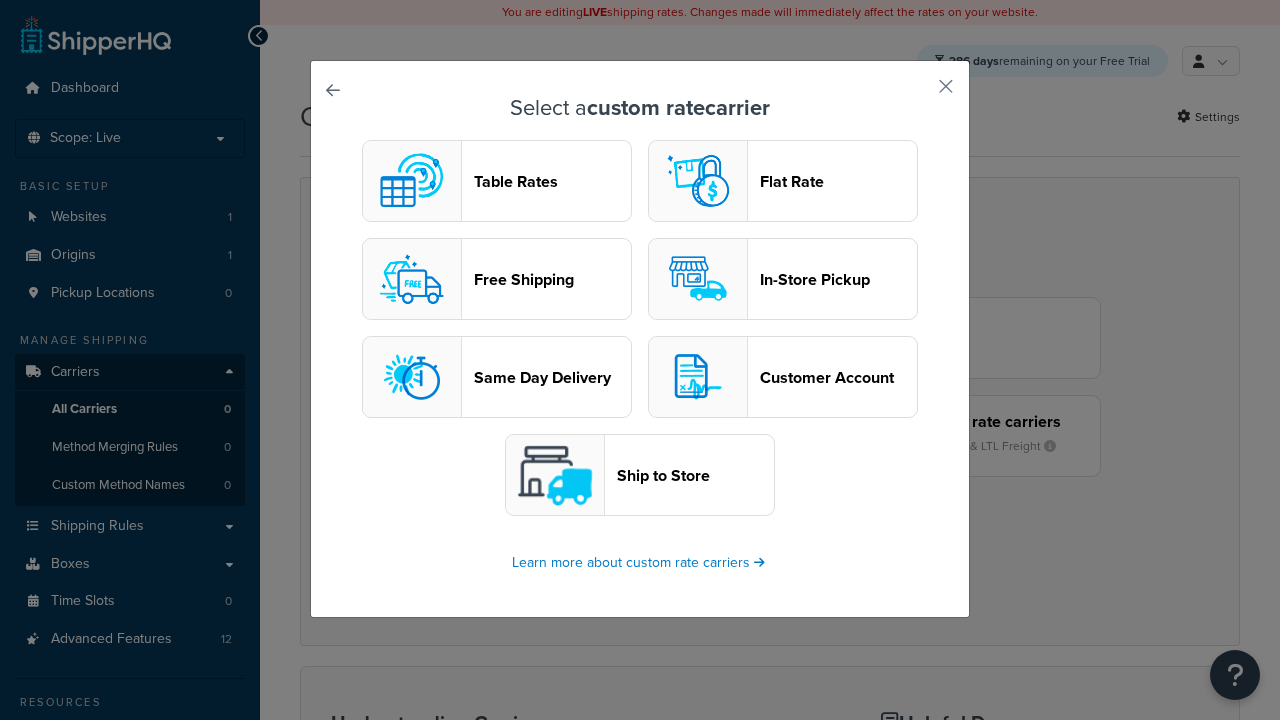 scroll, scrollTop: 0, scrollLeft: 0, axis: both 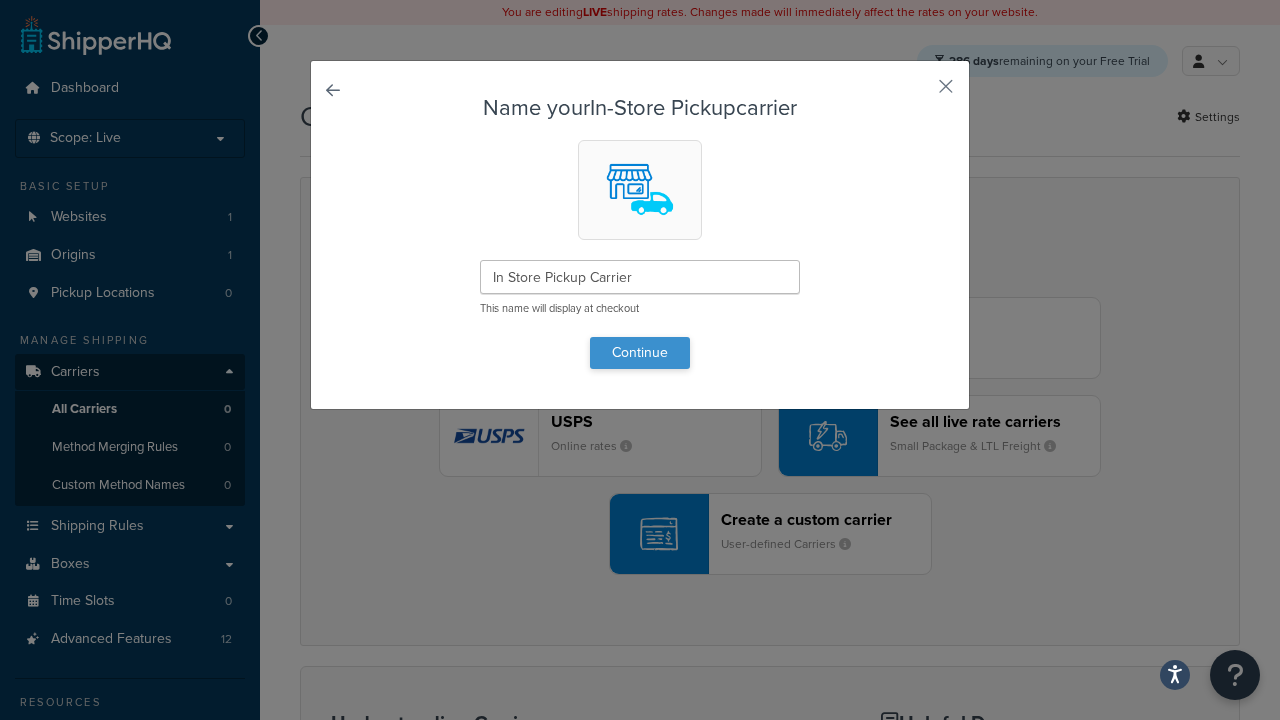 type on "In Store Pickup Carrier" 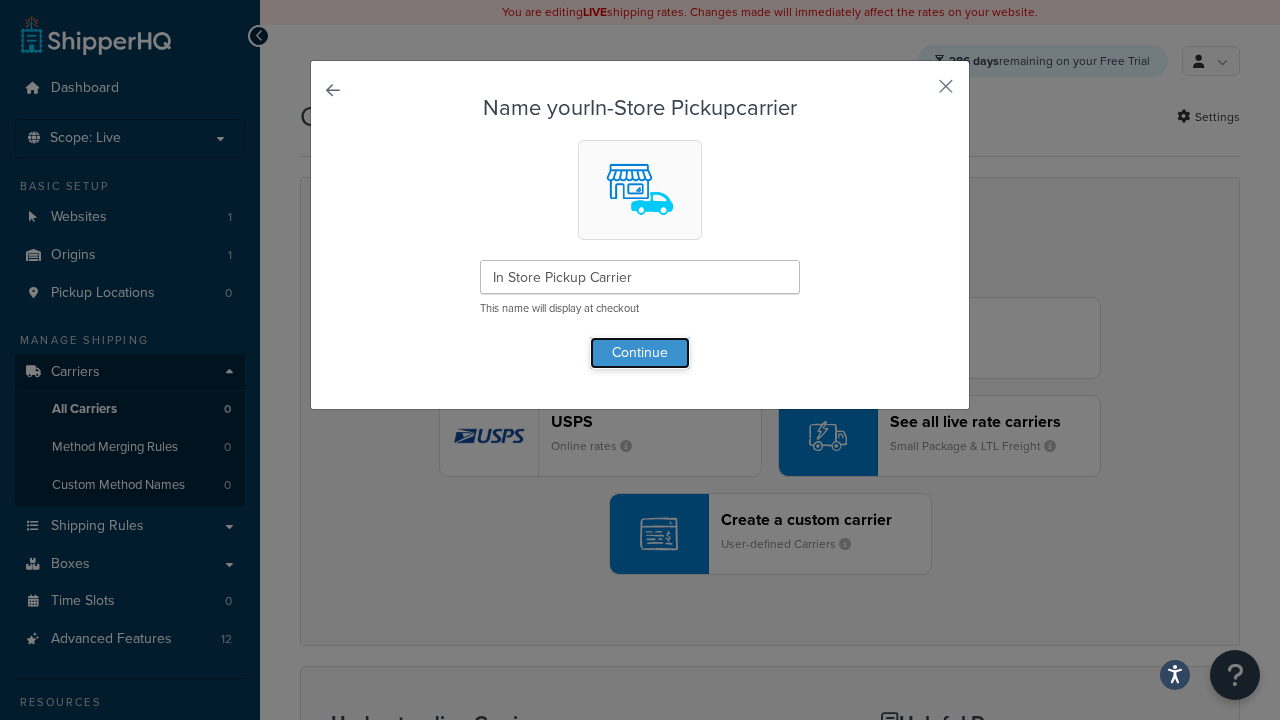 click on "Continue" at bounding box center (640, 353) 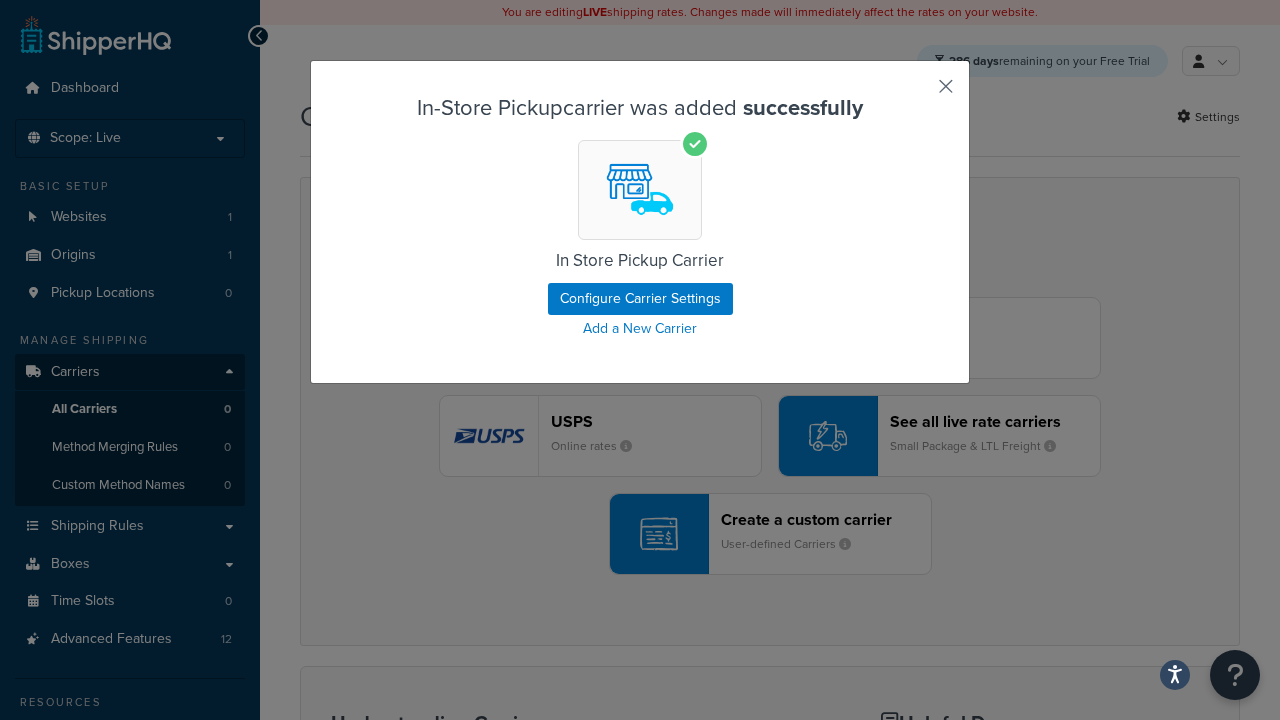 click at bounding box center (916, 93) 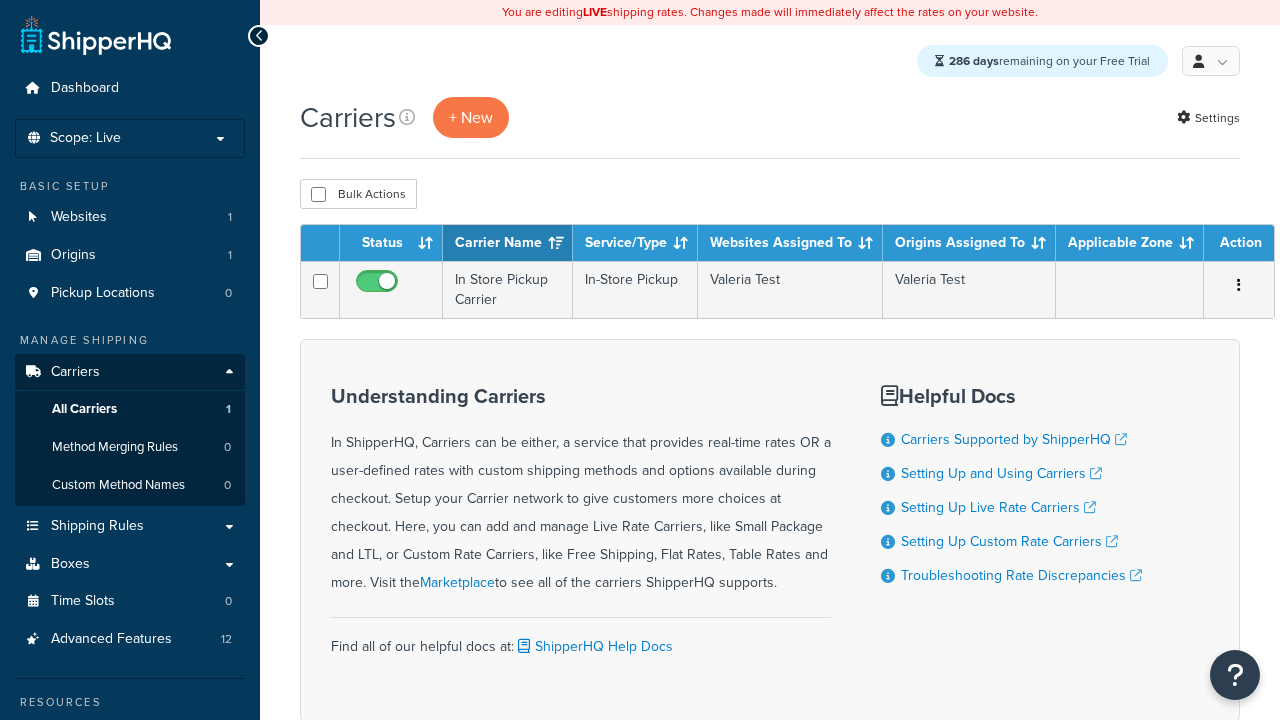 scroll, scrollTop: 0, scrollLeft: 0, axis: both 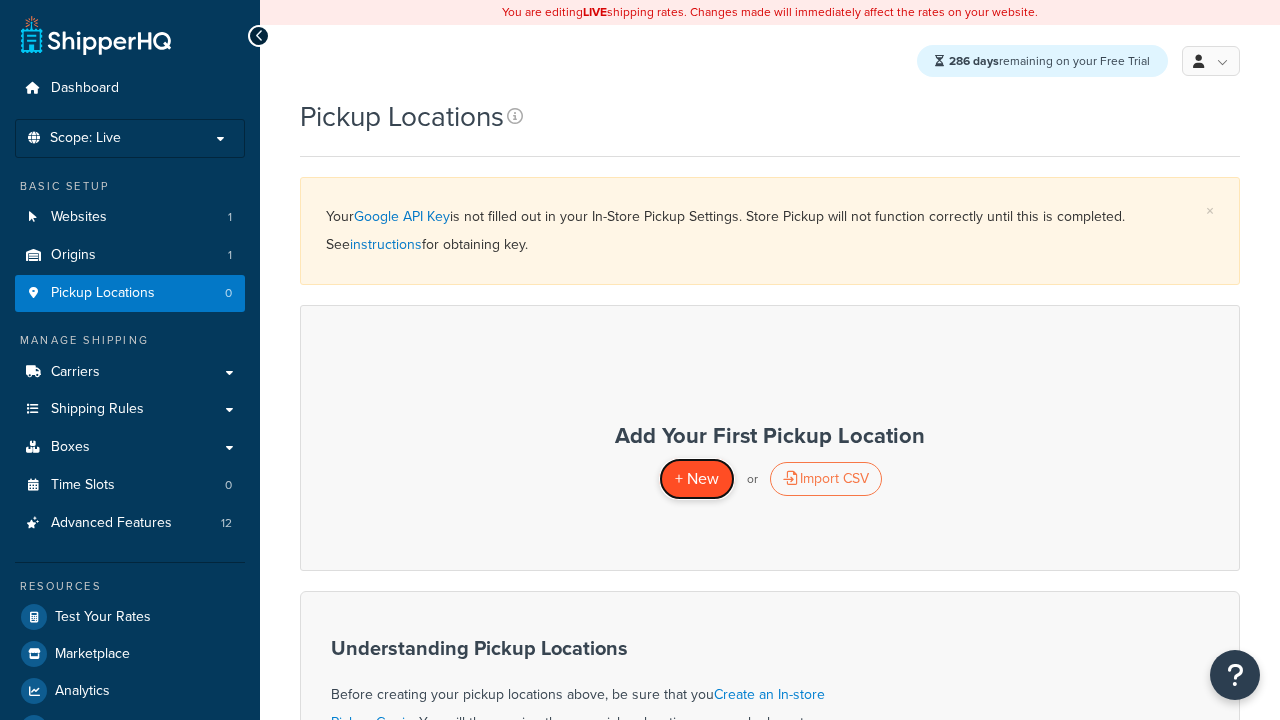 click on "+ New" at bounding box center [697, 478] 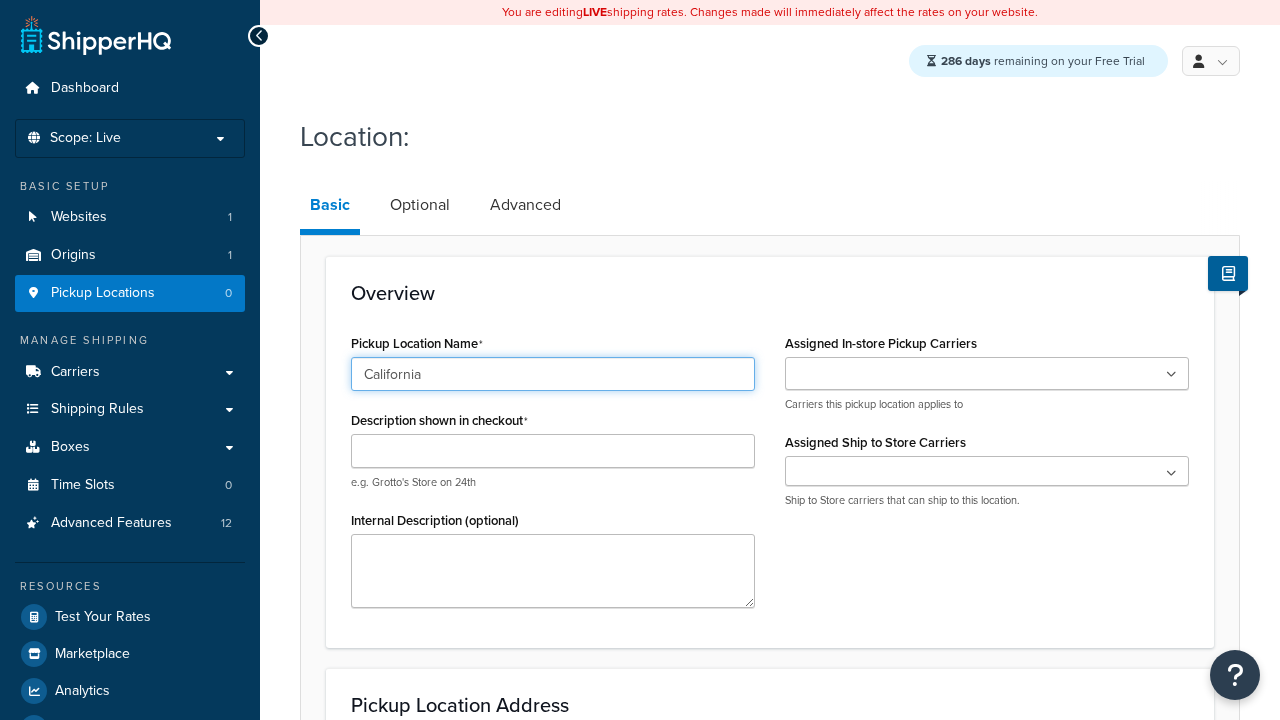 scroll, scrollTop: 0, scrollLeft: 0, axis: both 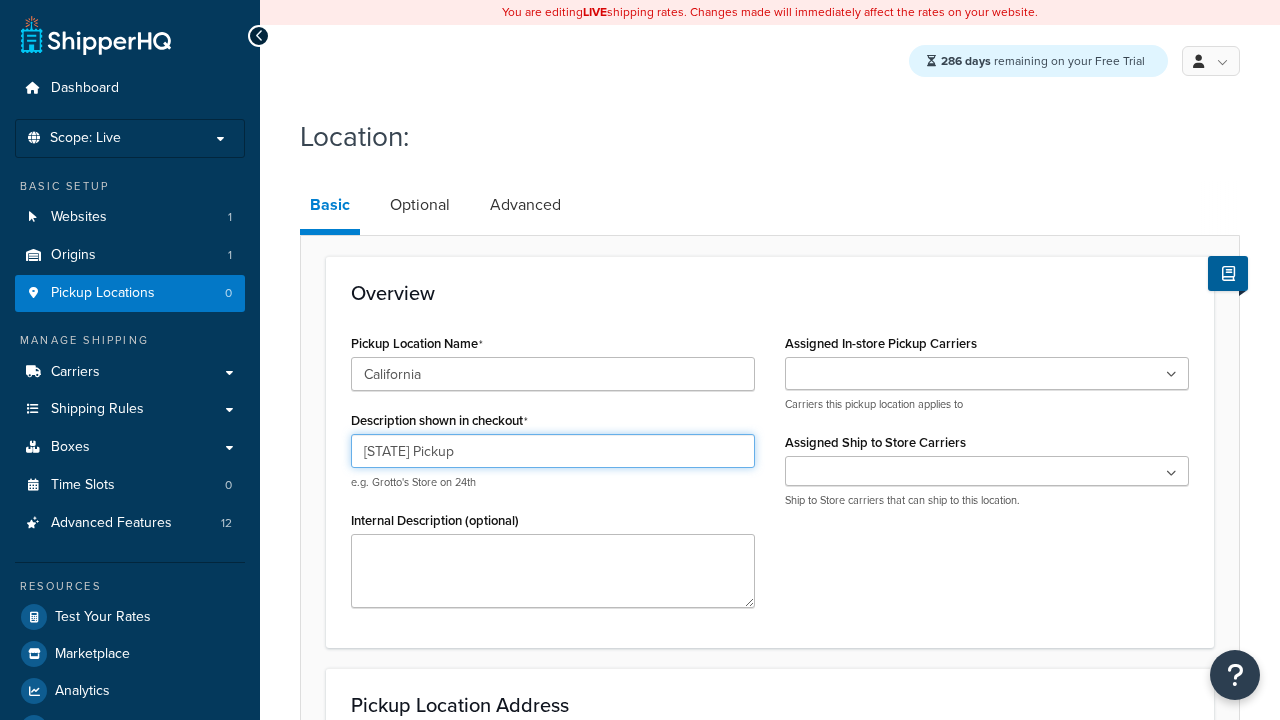 type on "California Pickup" 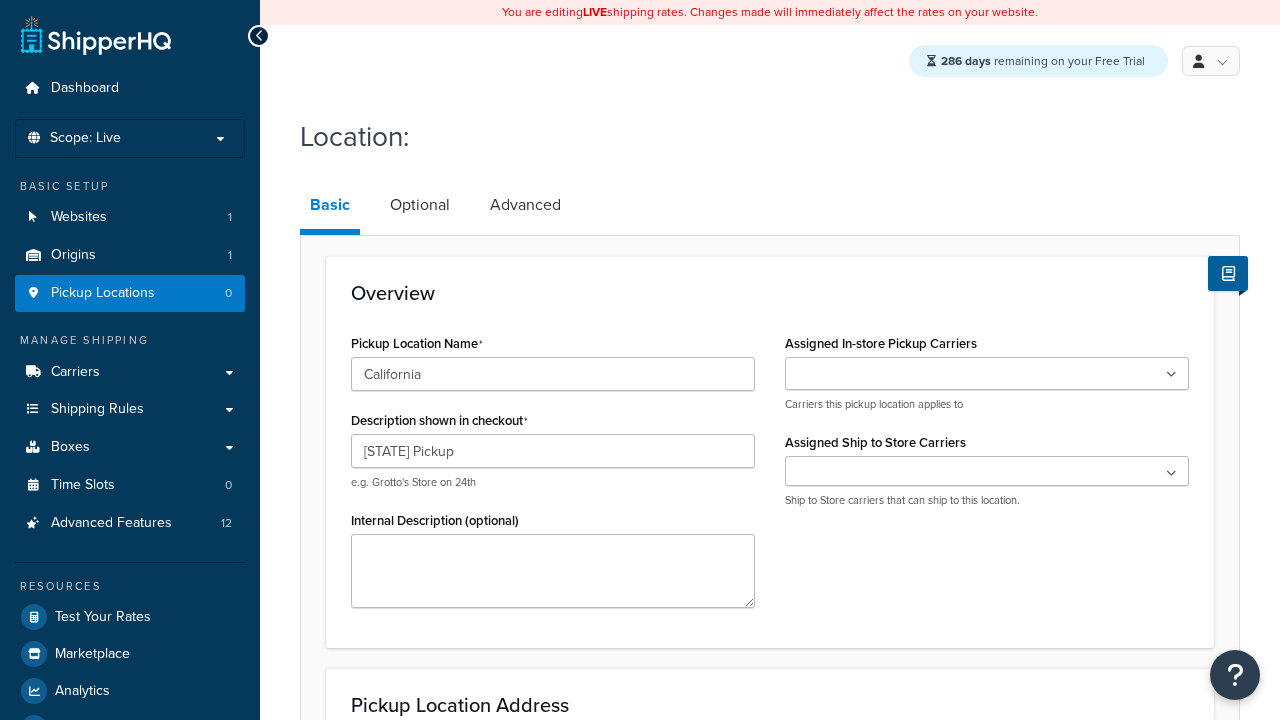click at bounding box center [987, 373] 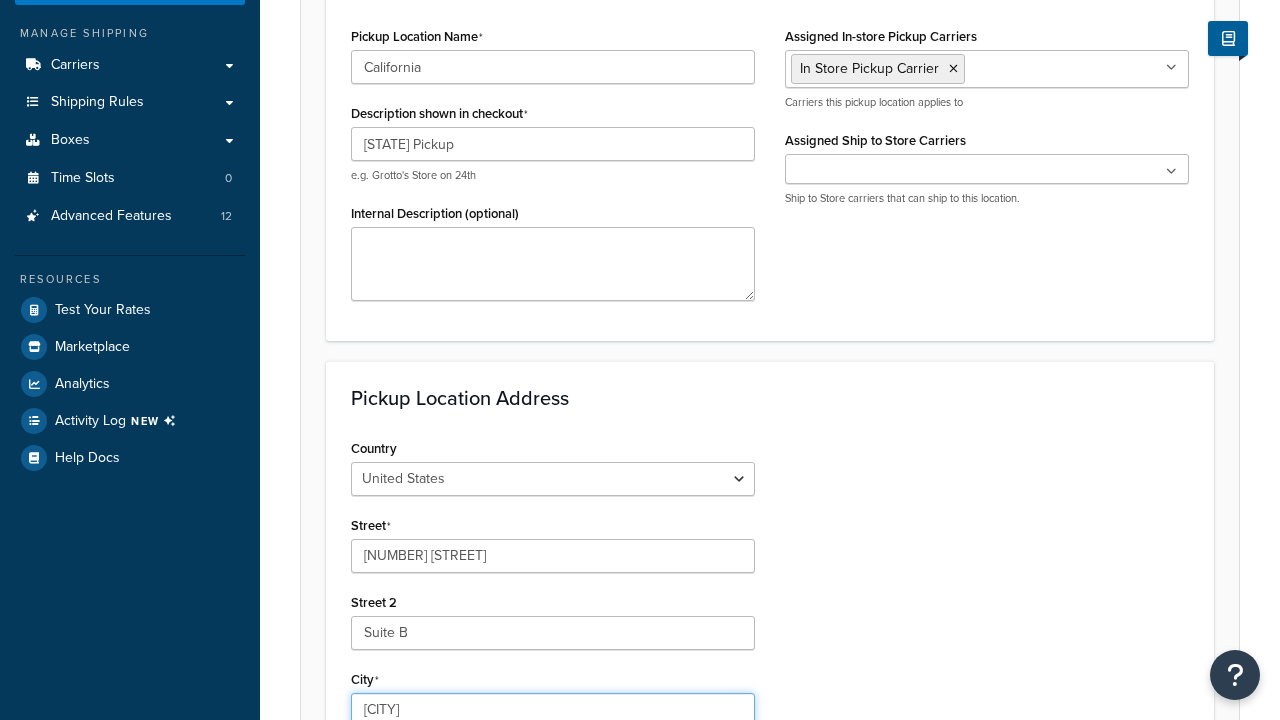 select on "5" 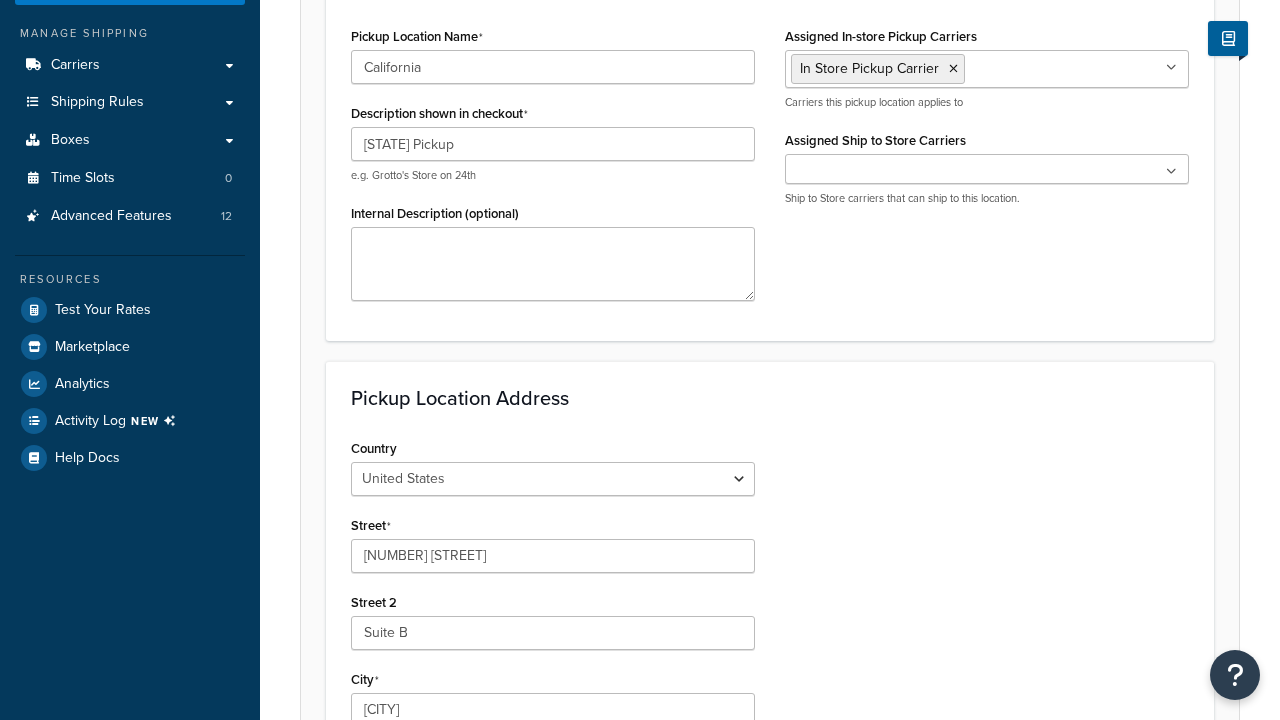 scroll, scrollTop: 737, scrollLeft: 0, axis: vertical 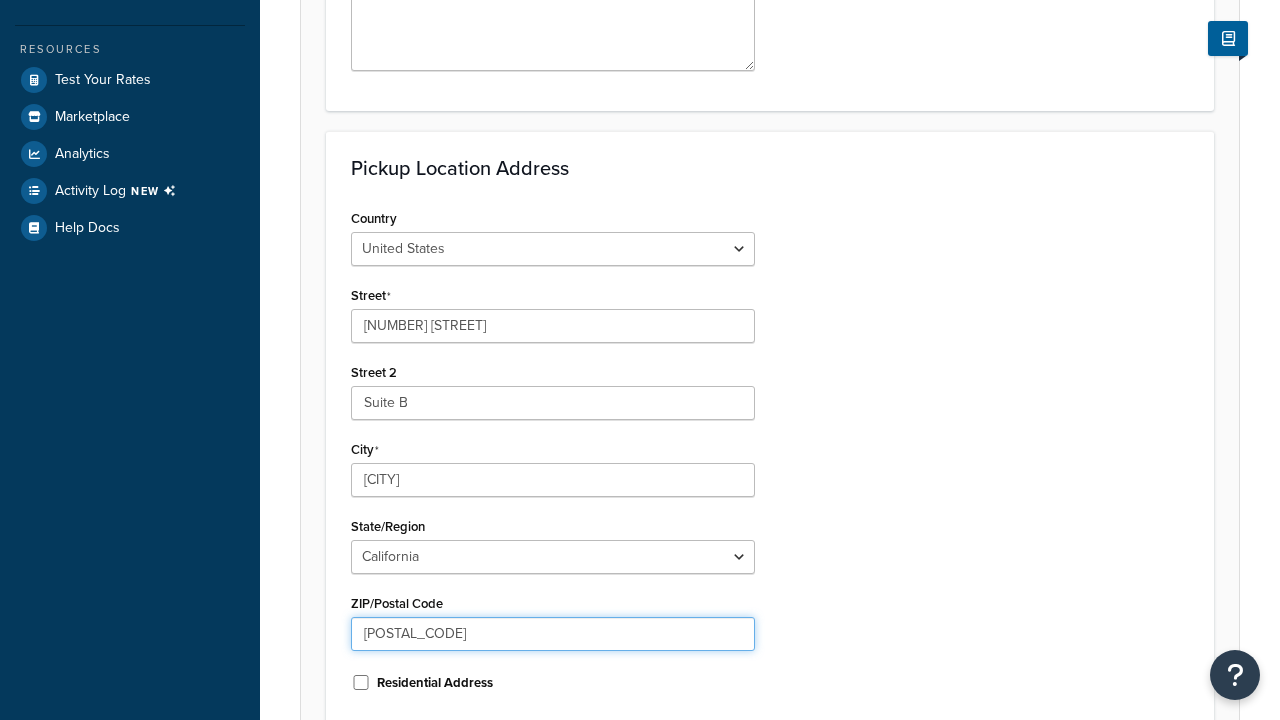type on "92612" 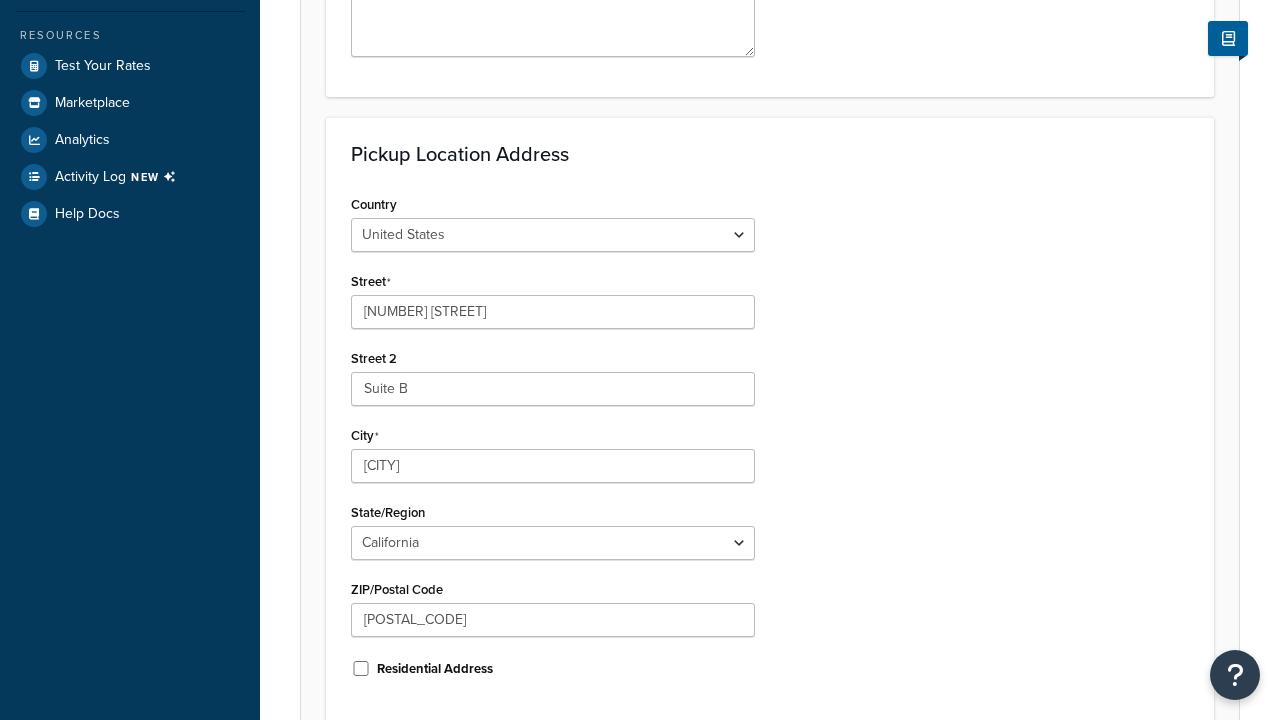 click on "Save" at bounding box center [759, 763] 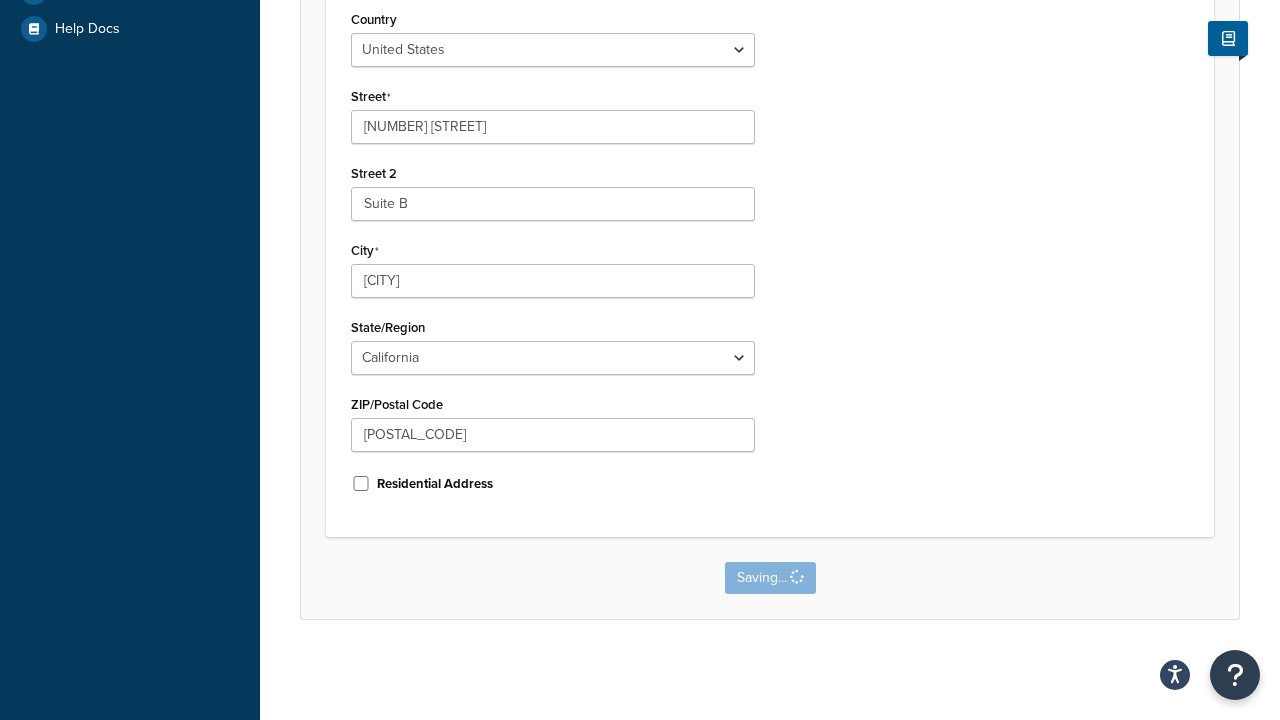 scroll, scrollTop: 0, scrollLeft: 0, axis: both 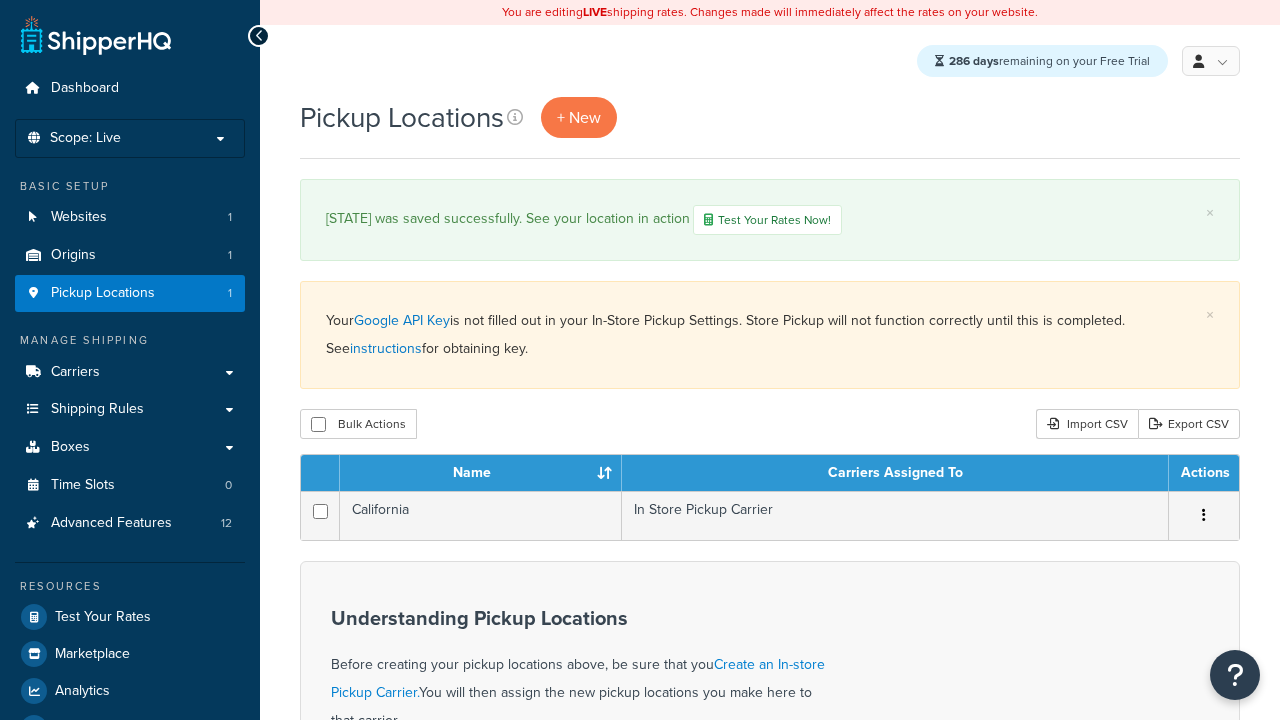 click on "Name" at bounding box center (481, 473) 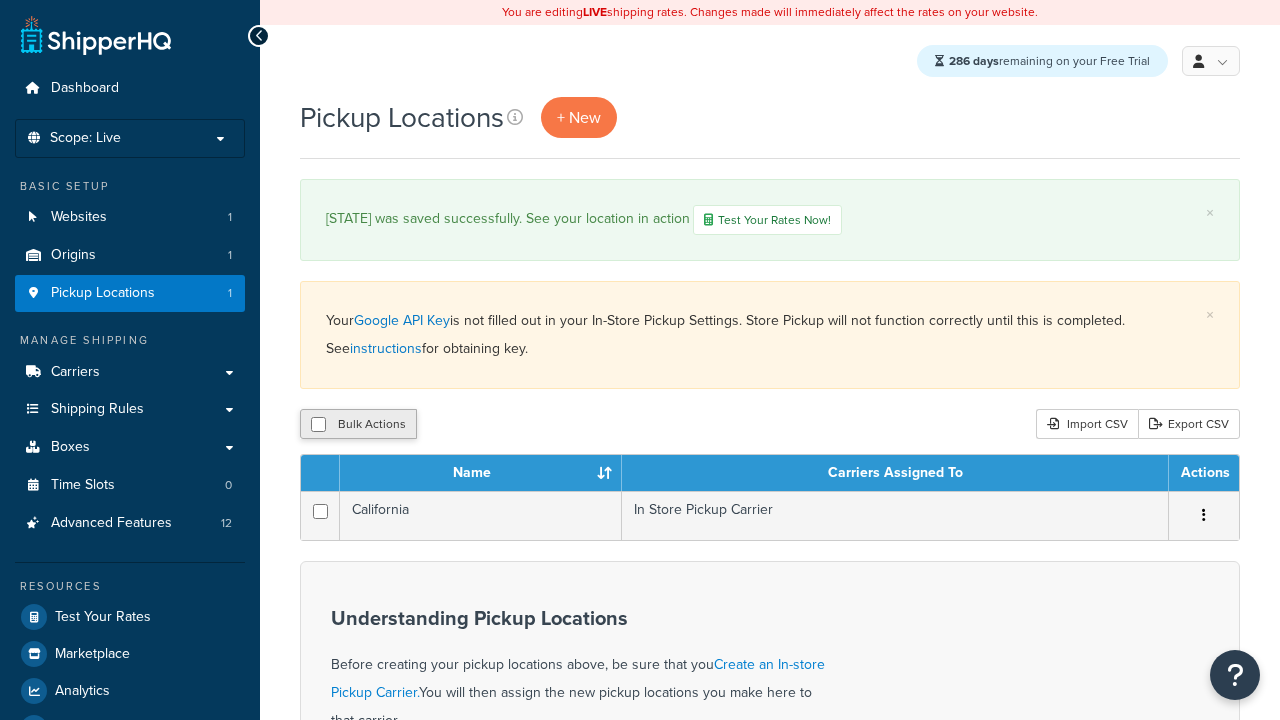 click on "Actions" at bounding box center [1204, 473] 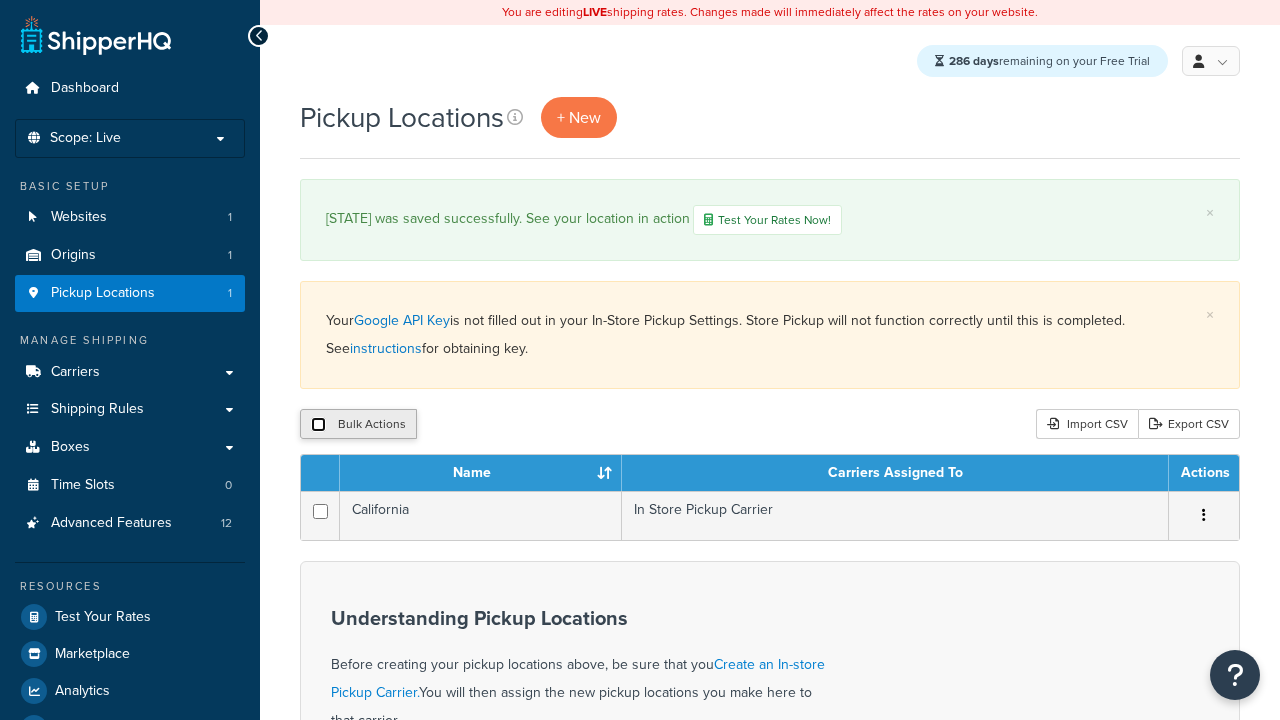 click at bounding box center [318, 424] 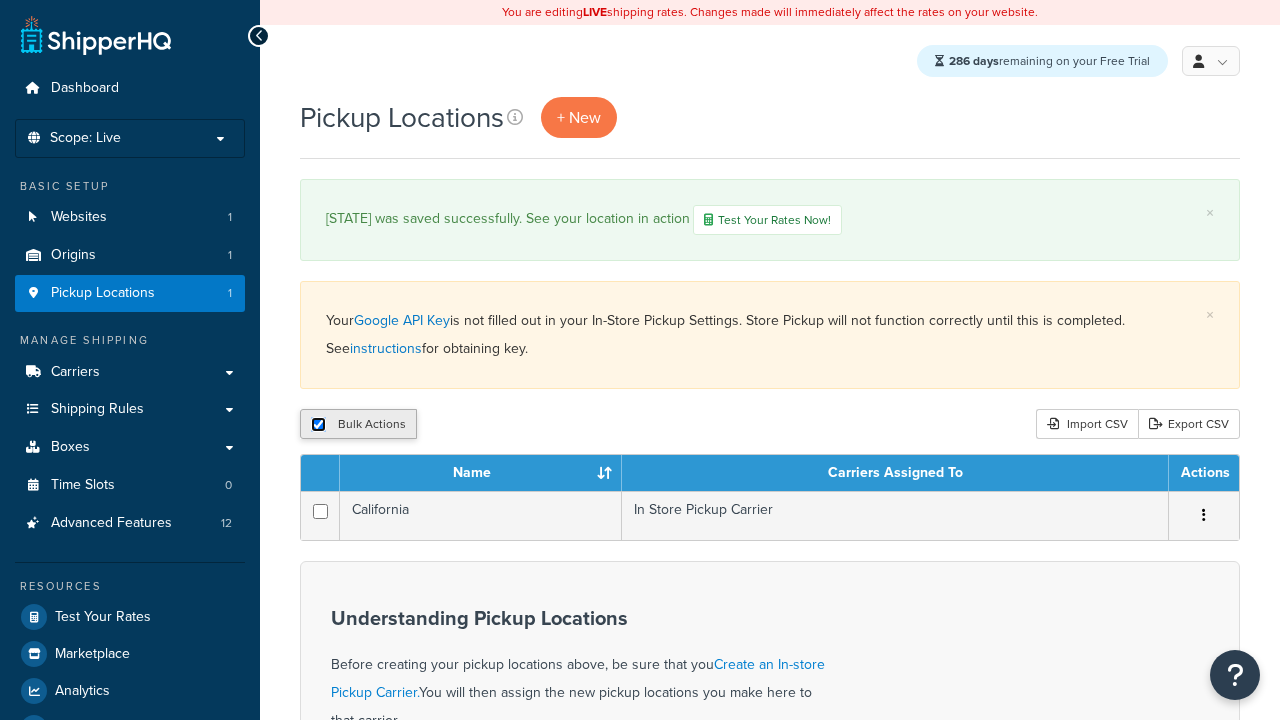 checkbox on "true" 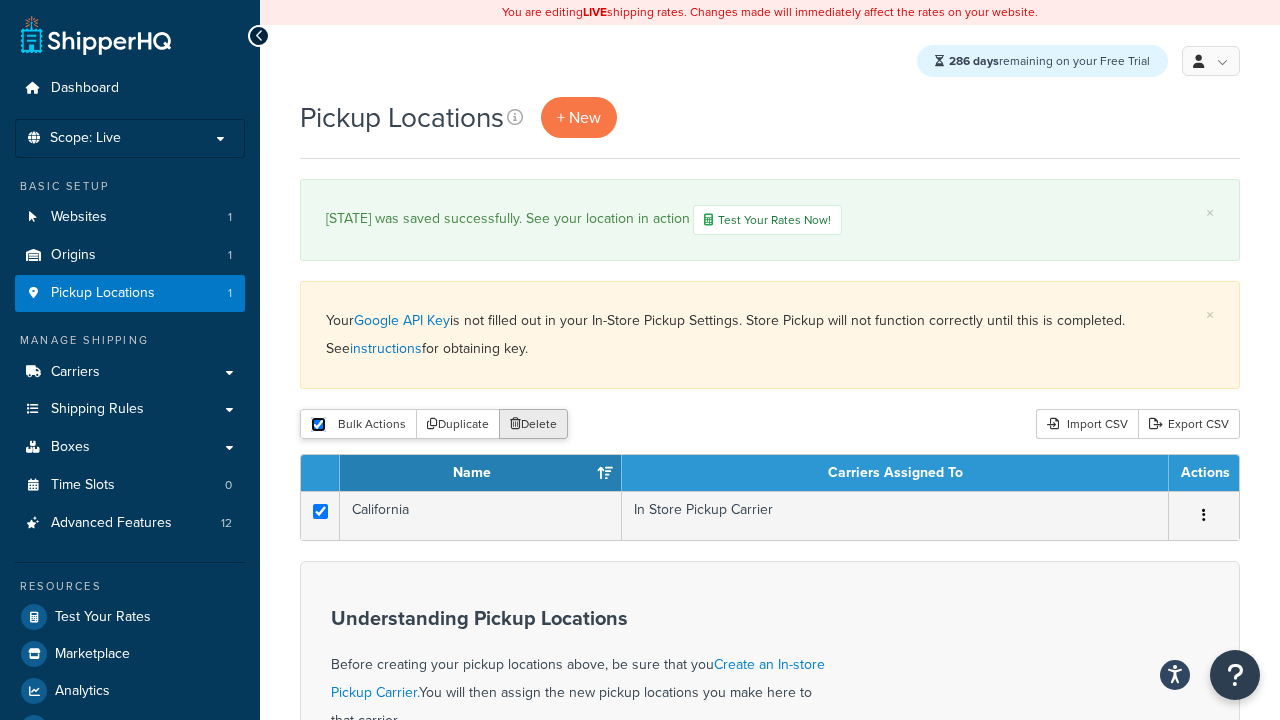 click on "Delete" at bounding box center (533, 424) 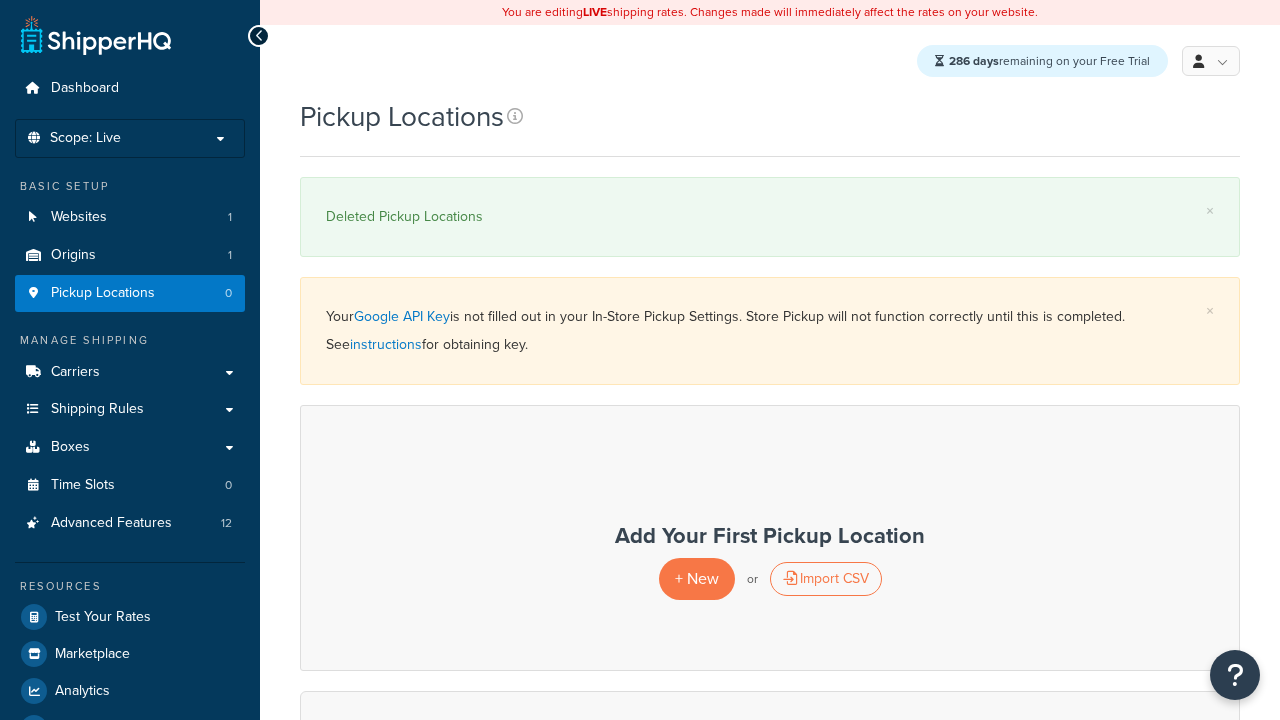 scroll, scrollTop: 0, scrollLeft: 0, axis: both 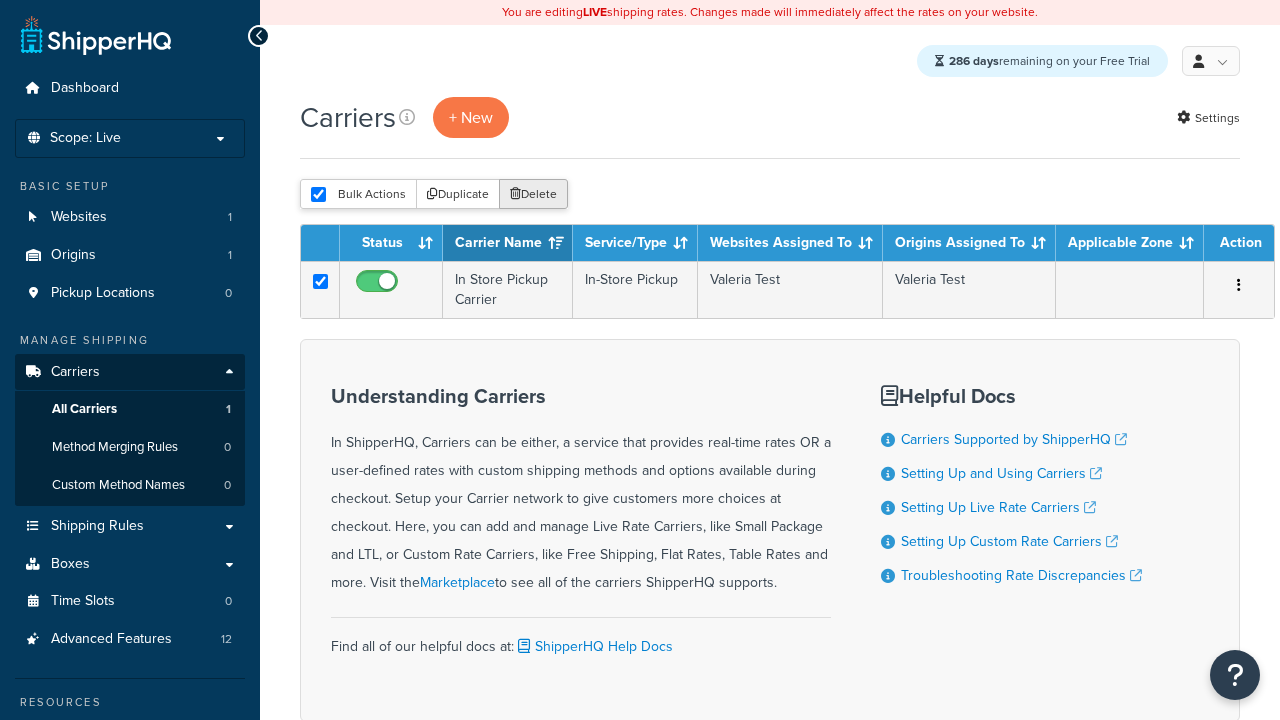 click on "Delete" at bounding box center [533, 194] 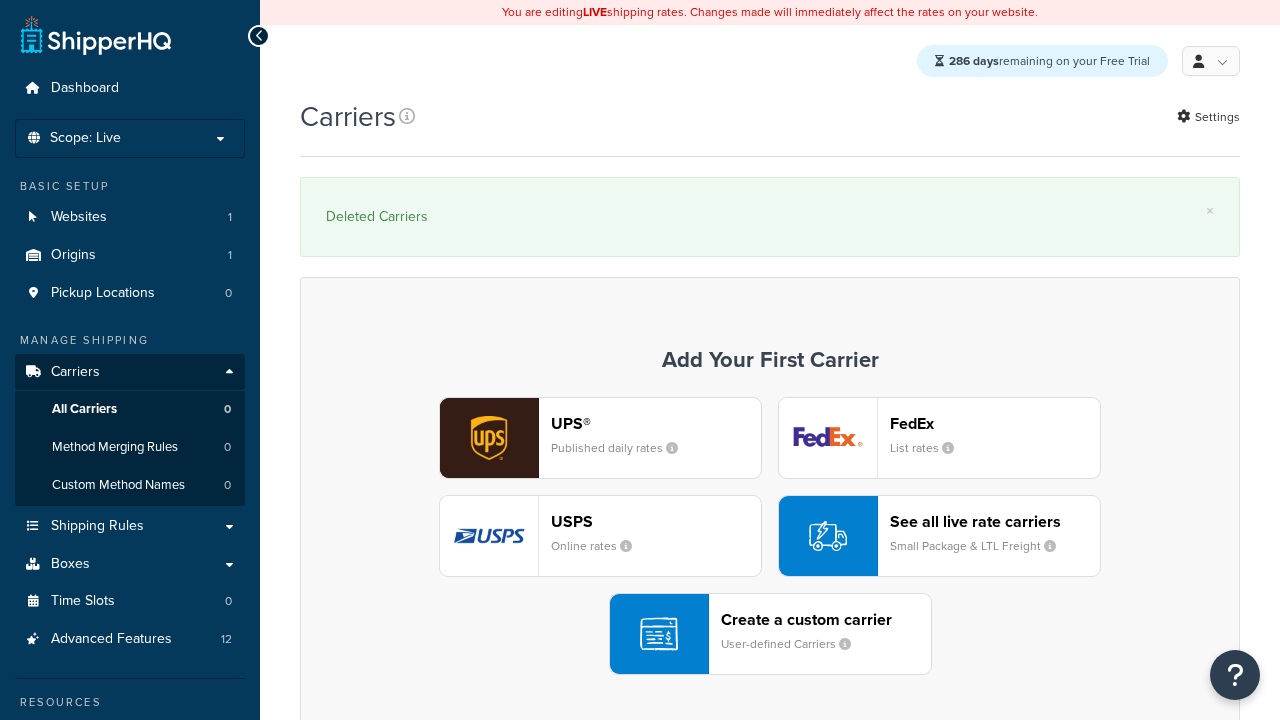 scroll, scrollTop: 0, scrollLeft: 0, axis: both 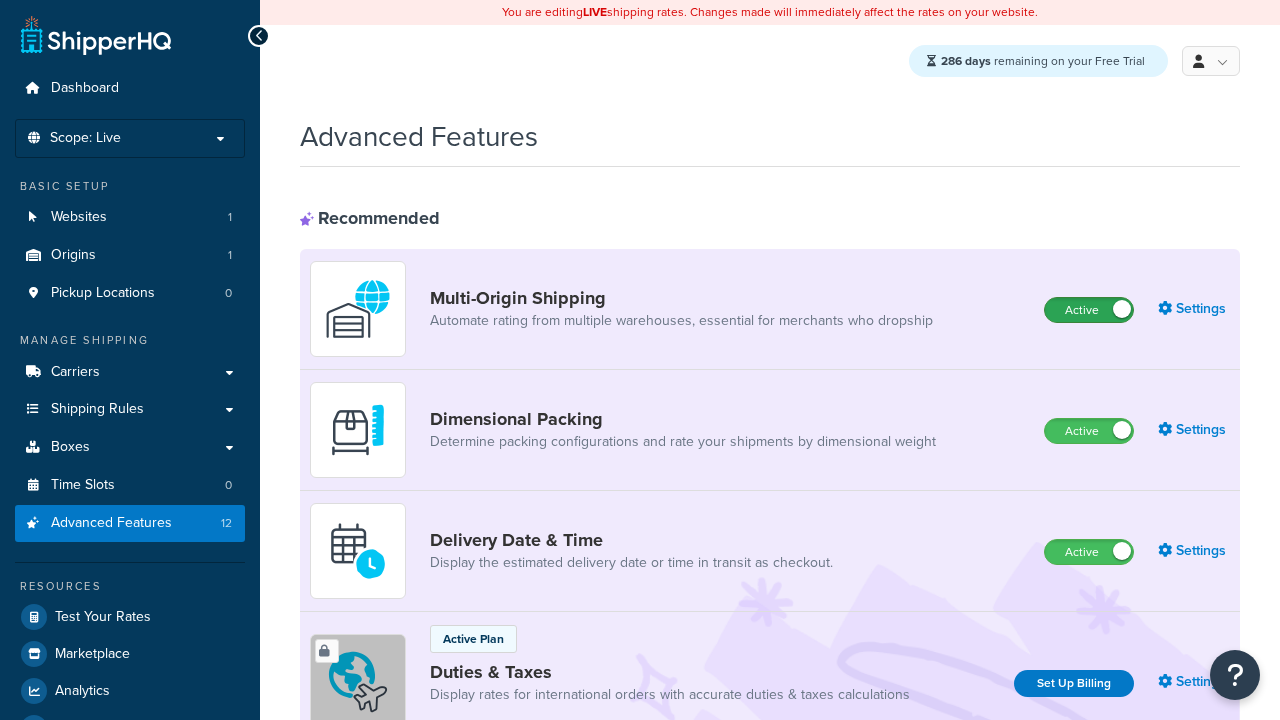 click on "Active" at bounding box center (1089, 310) 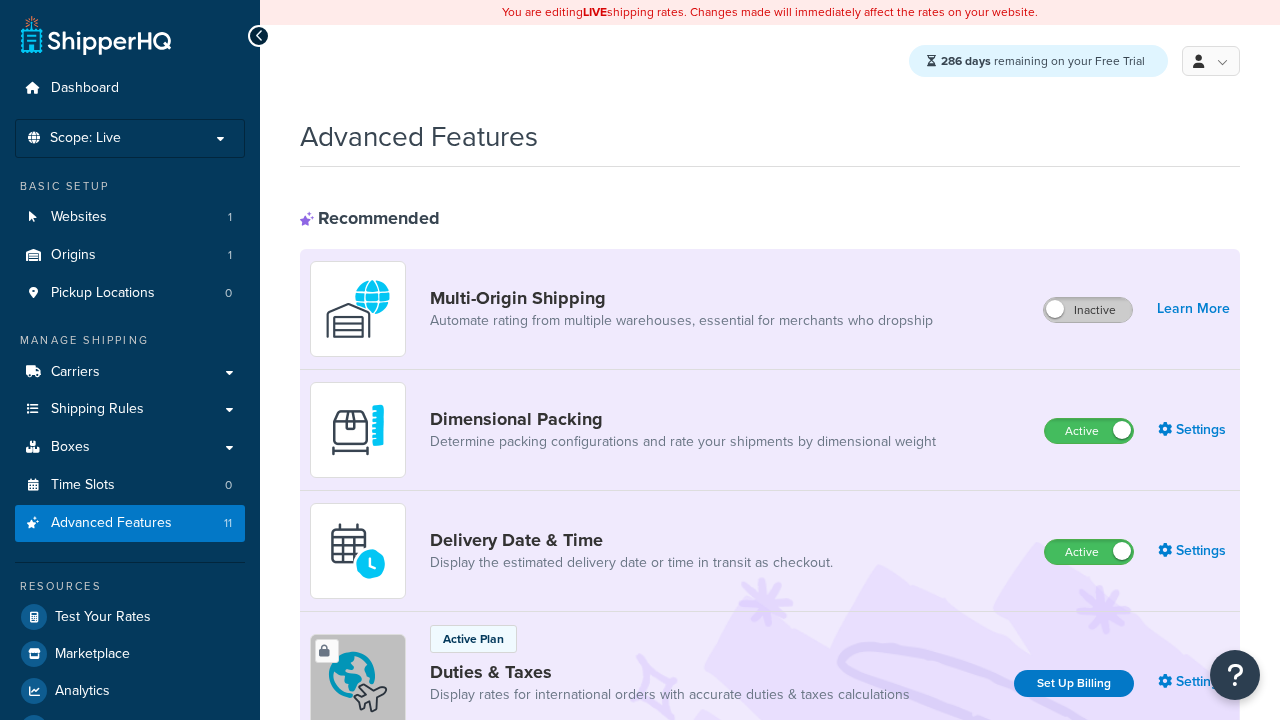 scroll, scrollTop: 0, scrollLeft: 0, axis: both 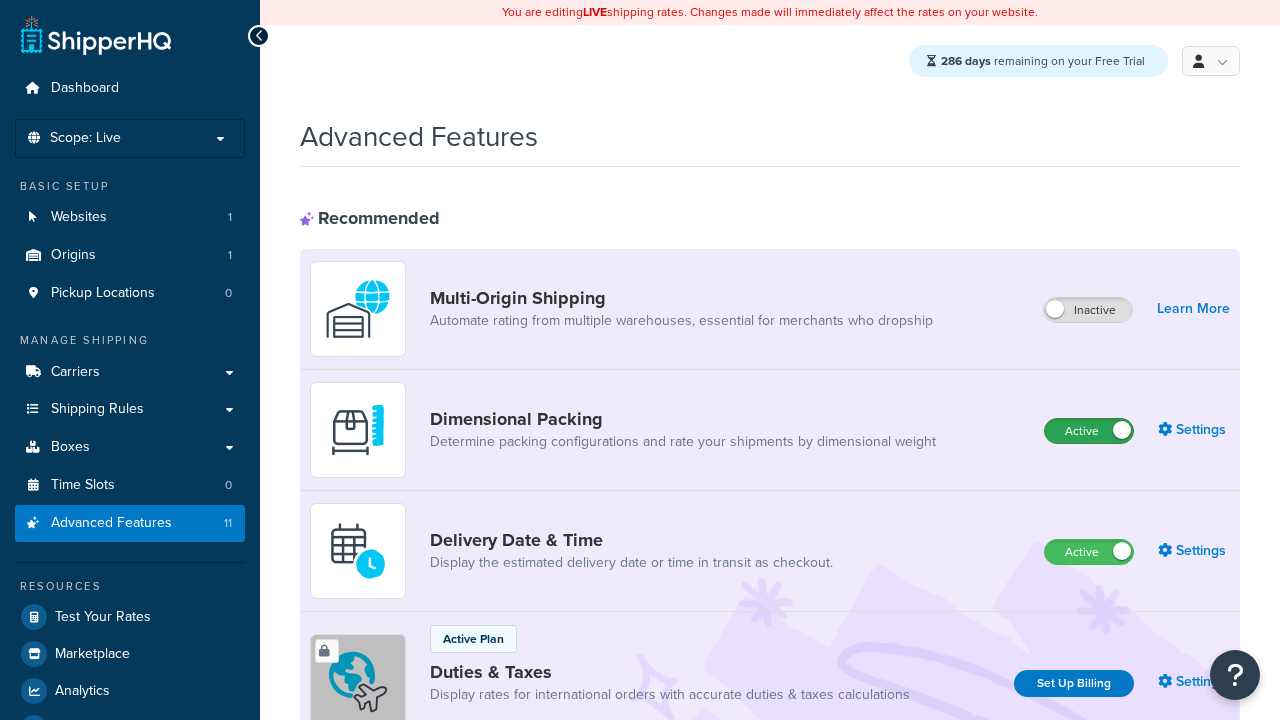 click on "Active" at bounding box center (1089, 431) 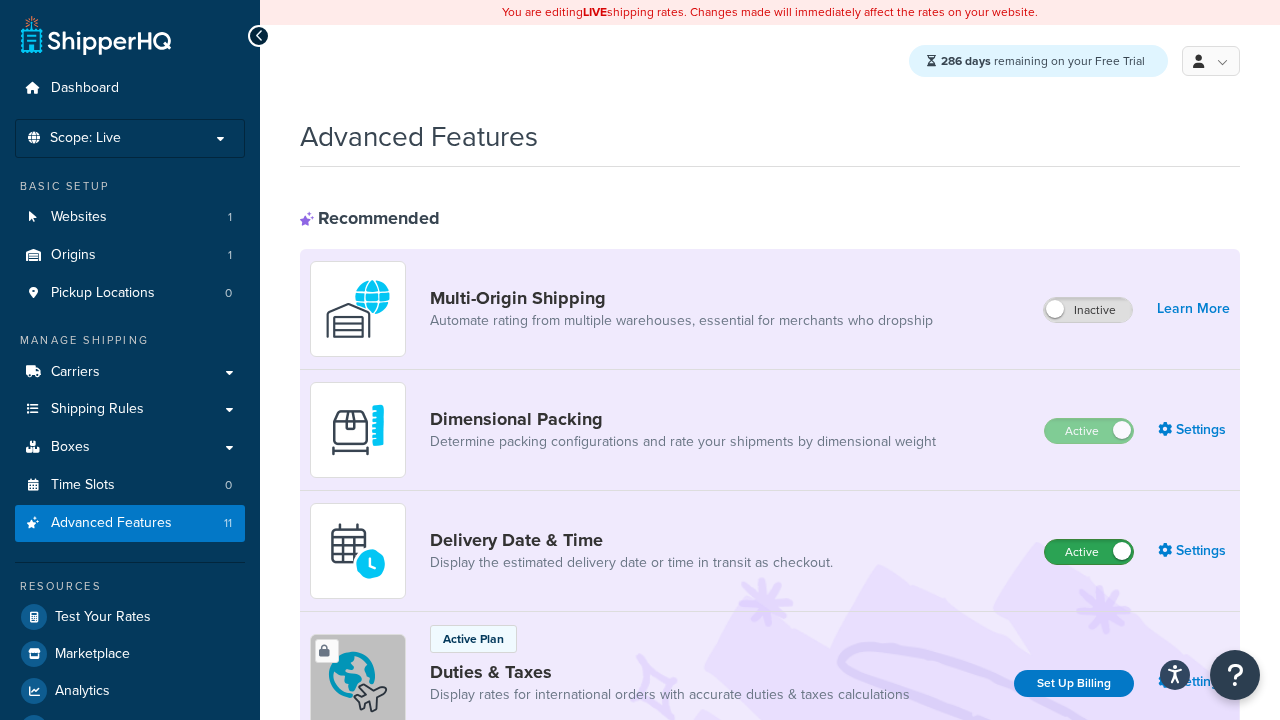 click on "Active" at bounding box center [1089, 552] 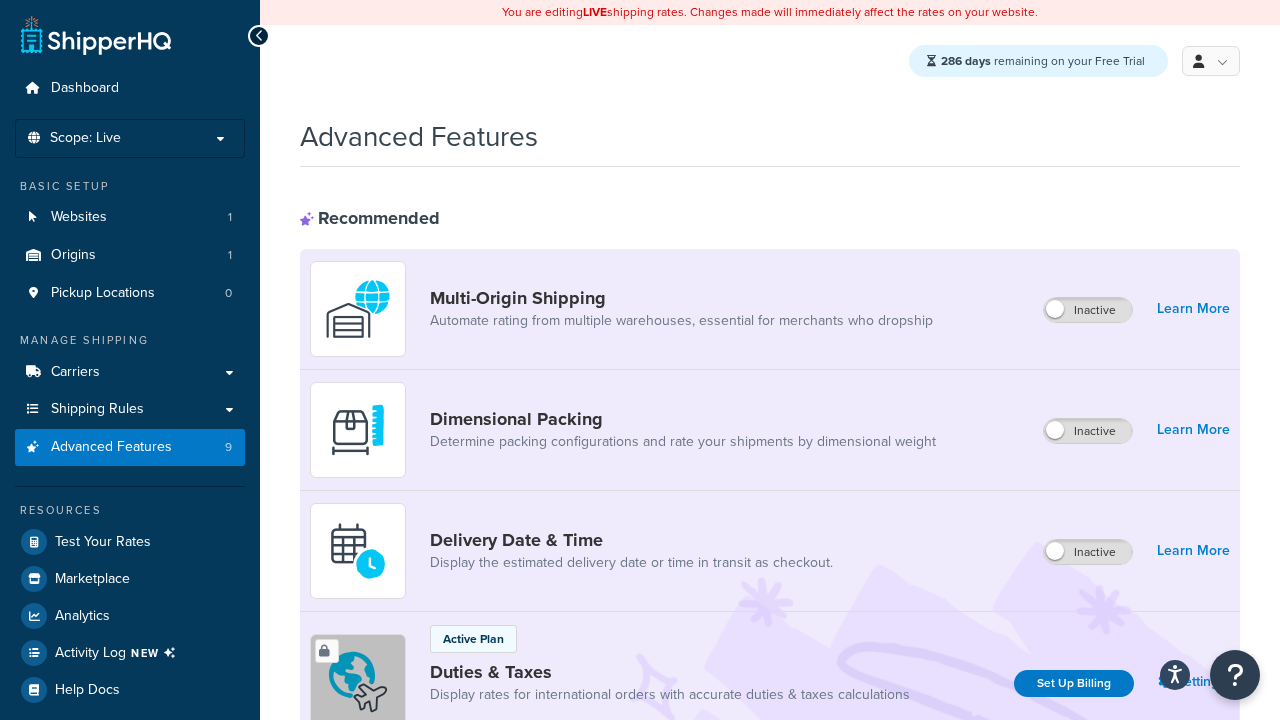 click on "Active" at bounding box center [1089, 887] 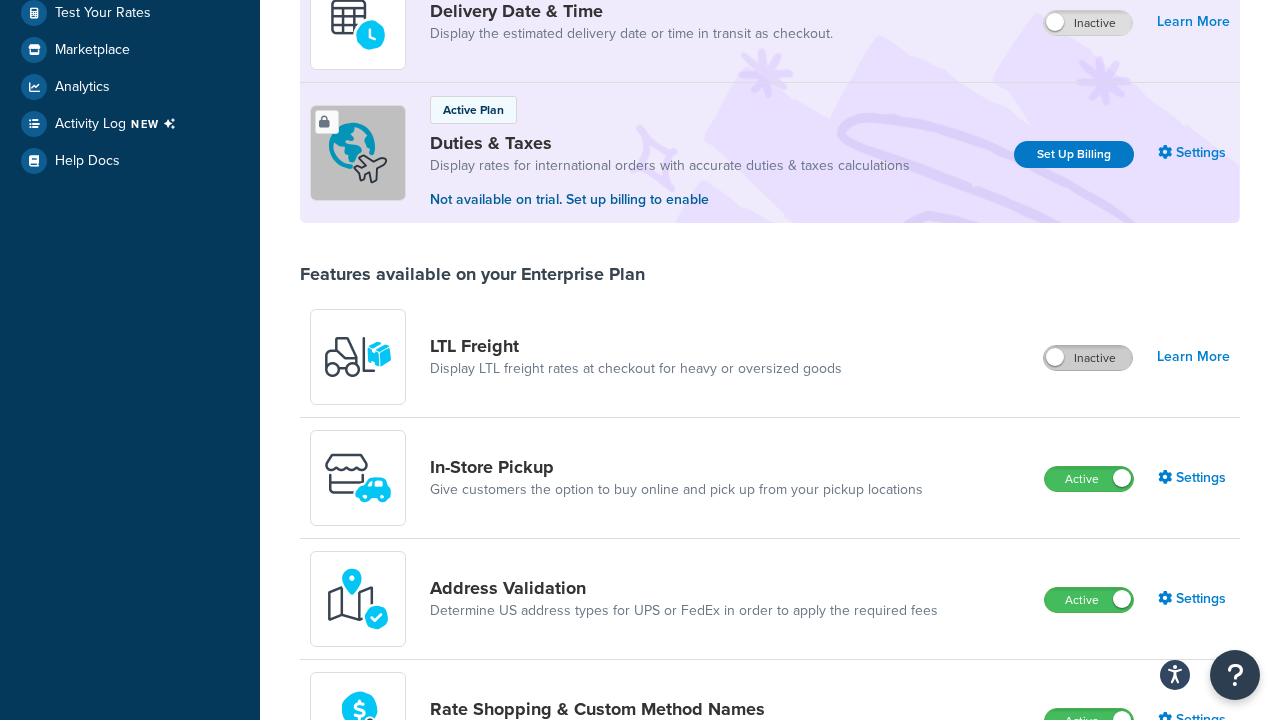 click on "Active" at bounding box center (1089, 479) 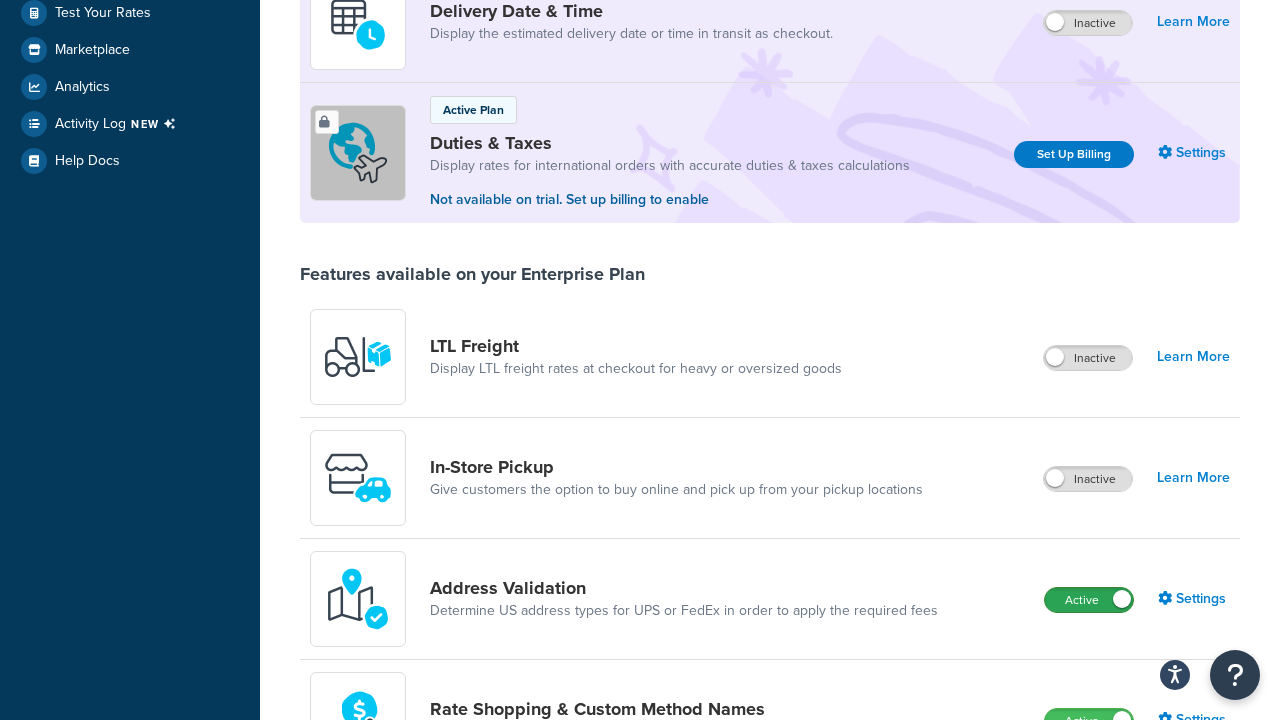 click on "Active" at bounding box center [1089, 600] 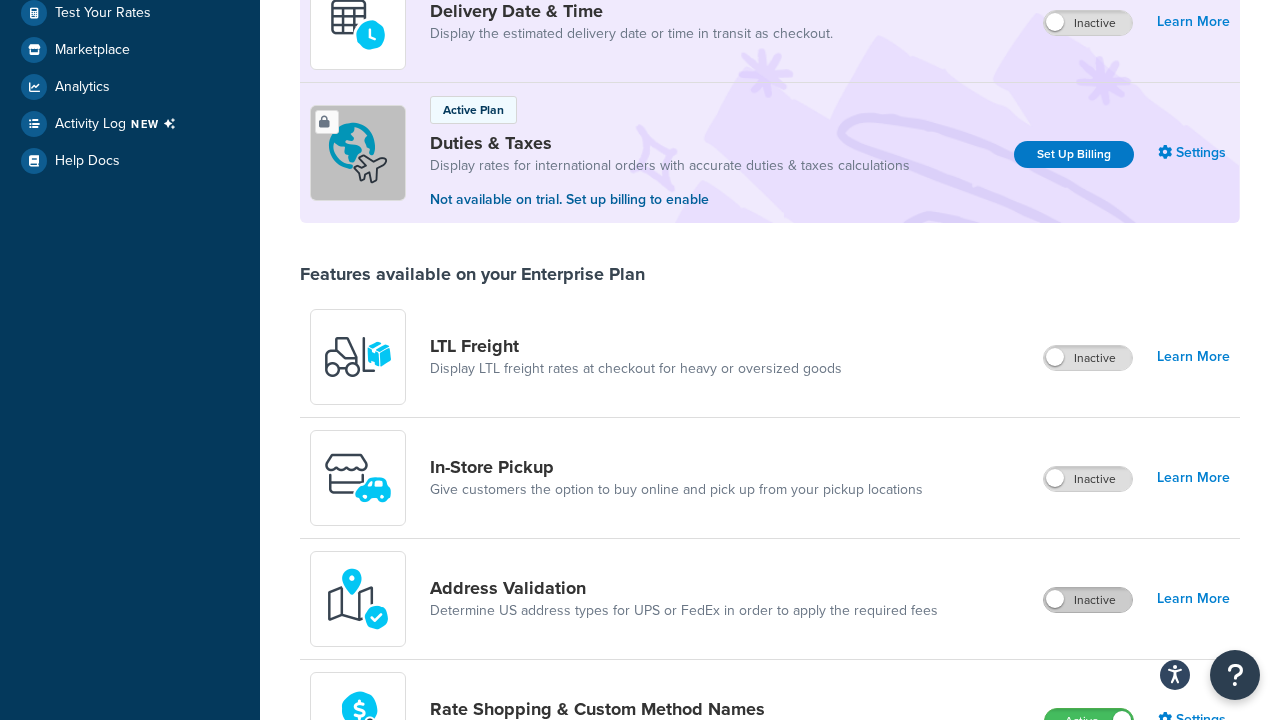 click on "Active" at bounding box center (1089, 721) 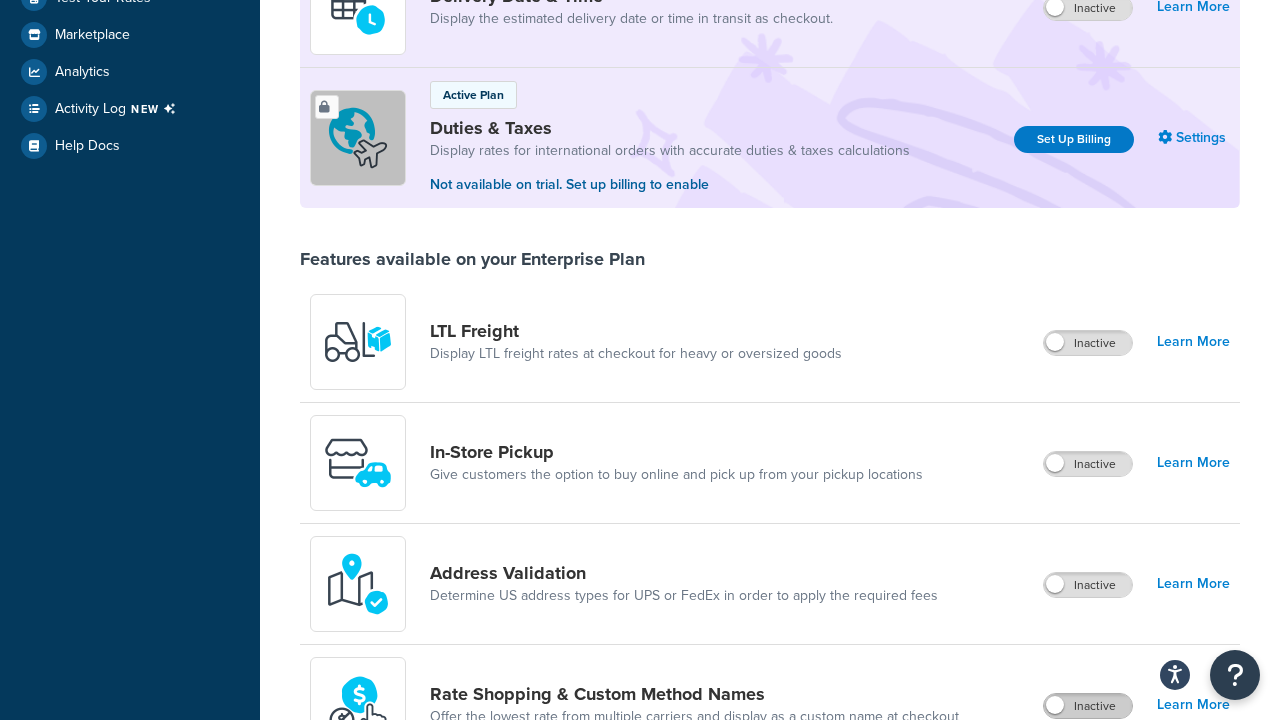 click on "Active" at bounding box center (1088, 827) 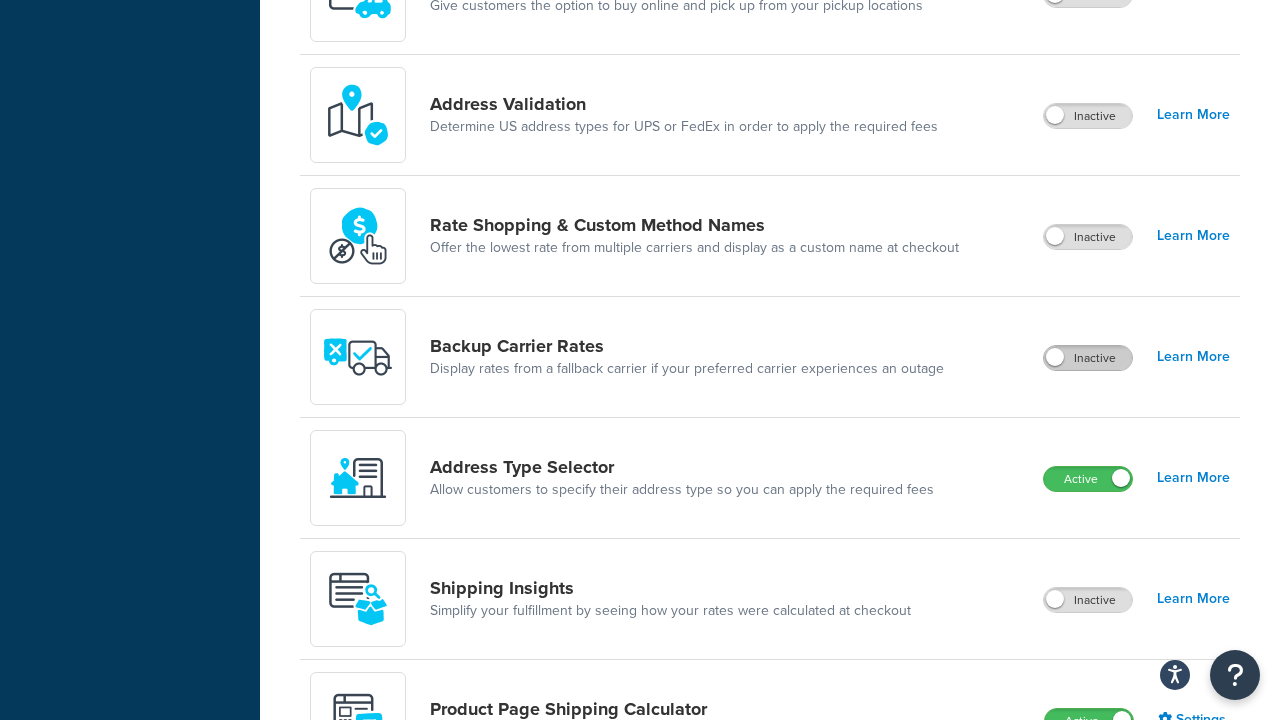 click on "Active" at bounding box center [1088, 479] 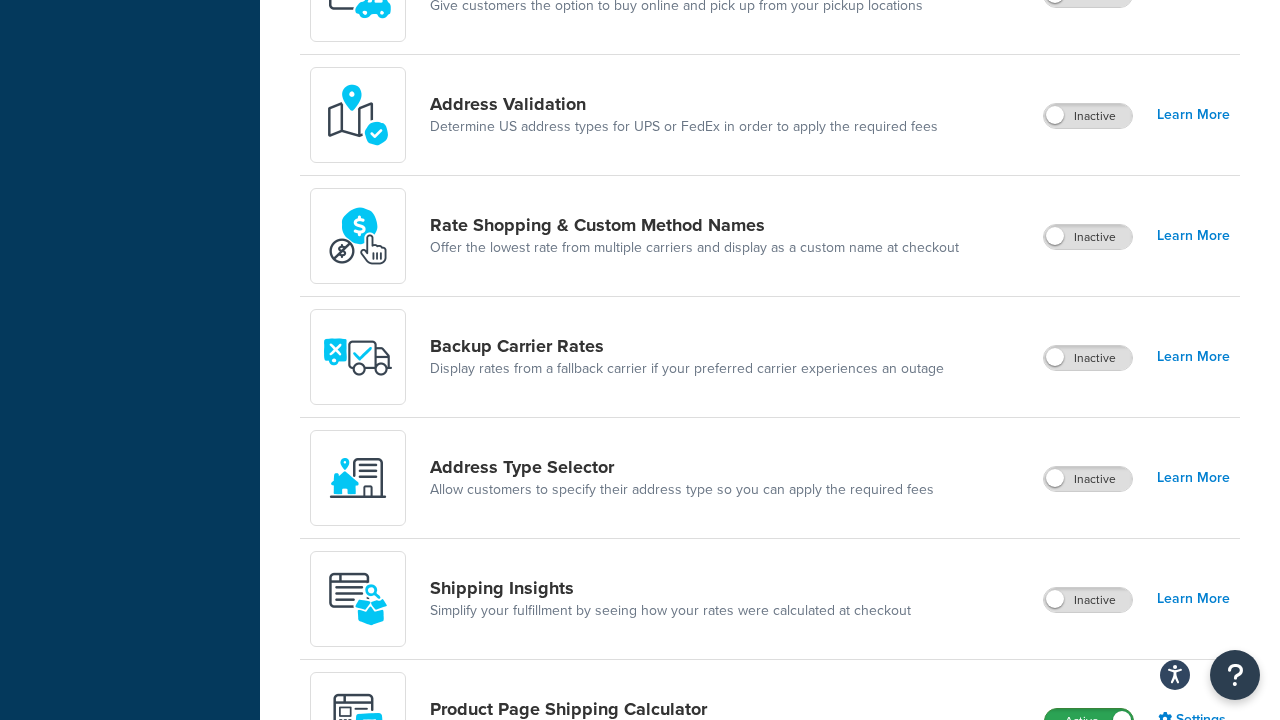 click on "Active" at bounding box center [1089, 721] 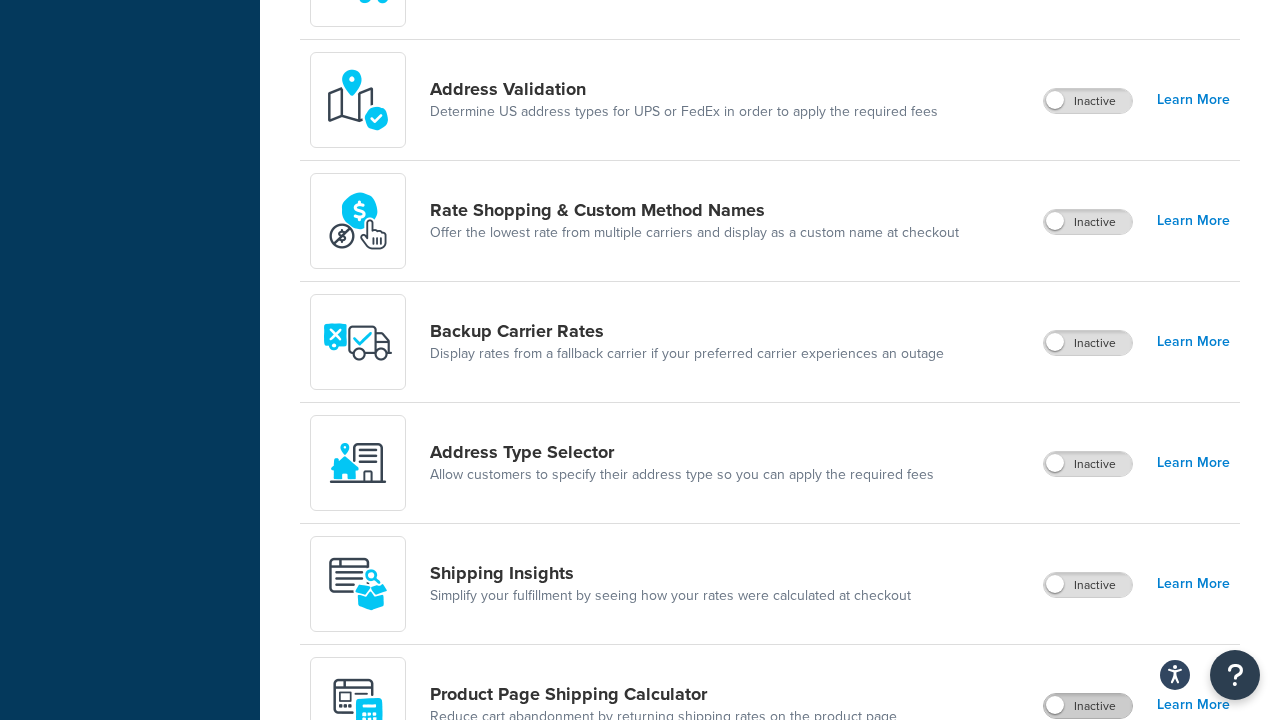 click on "Active" at bounding box center [1088, 827] 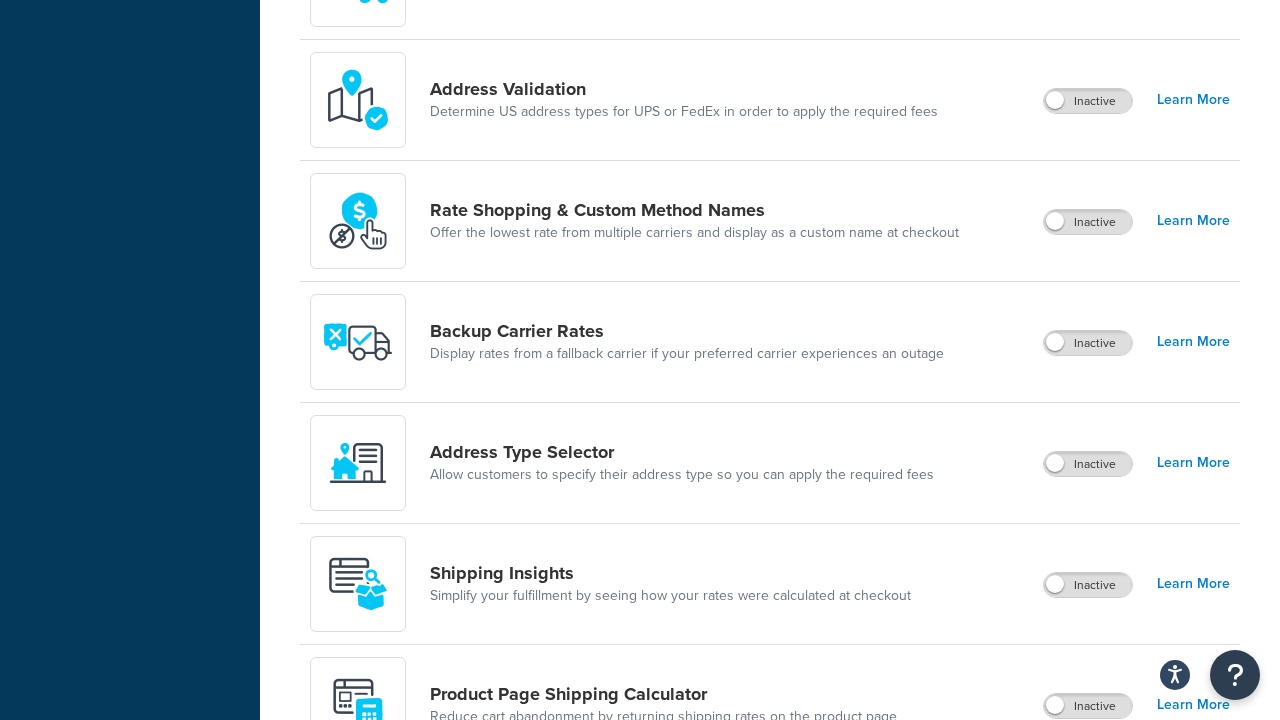 scroll, scrollTop: 1497, scrollLeft: 0, axis: vertical 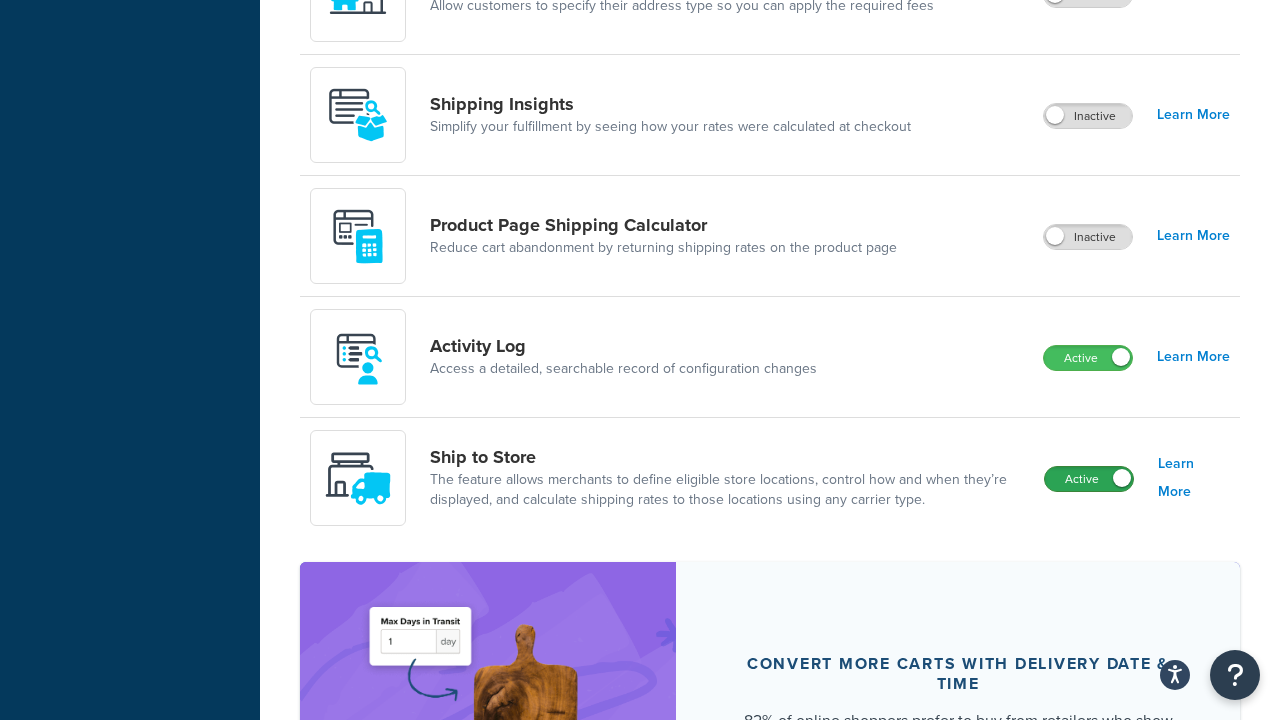 click on "Active" at bounding box center (1089, 479) 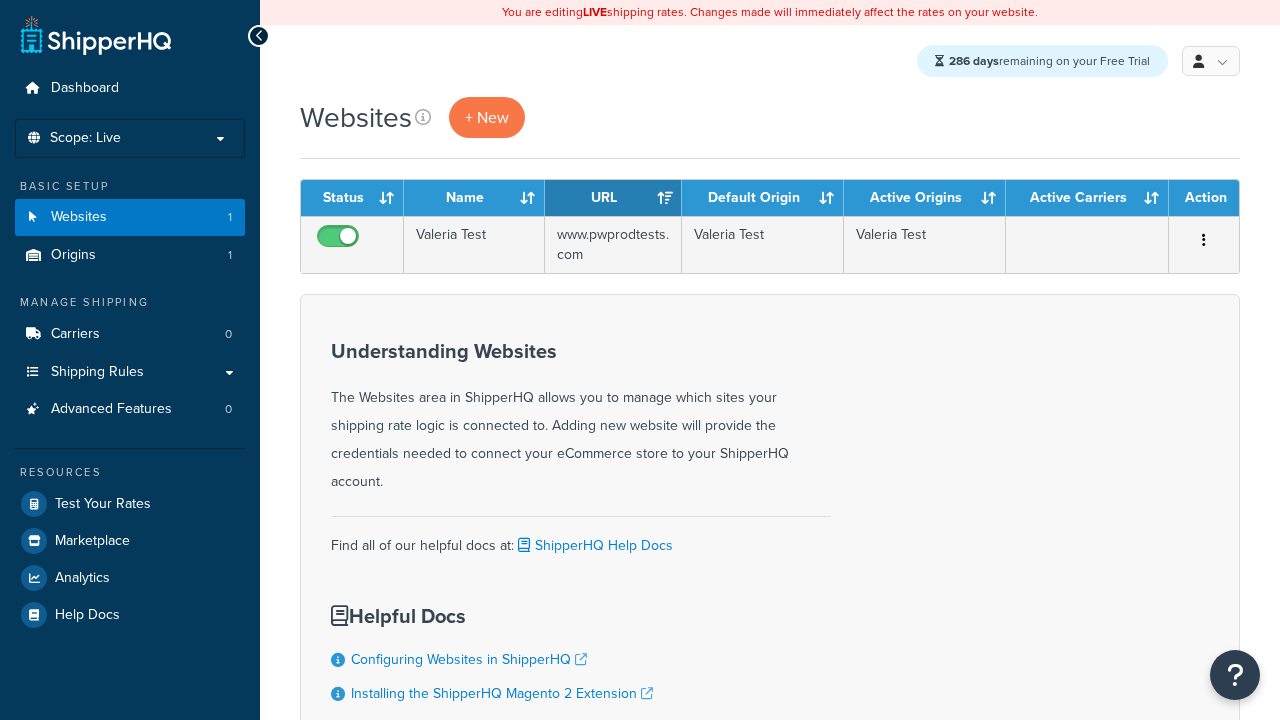 scroll, scrollTop: 0, scrollLeft: 0, axis: both 